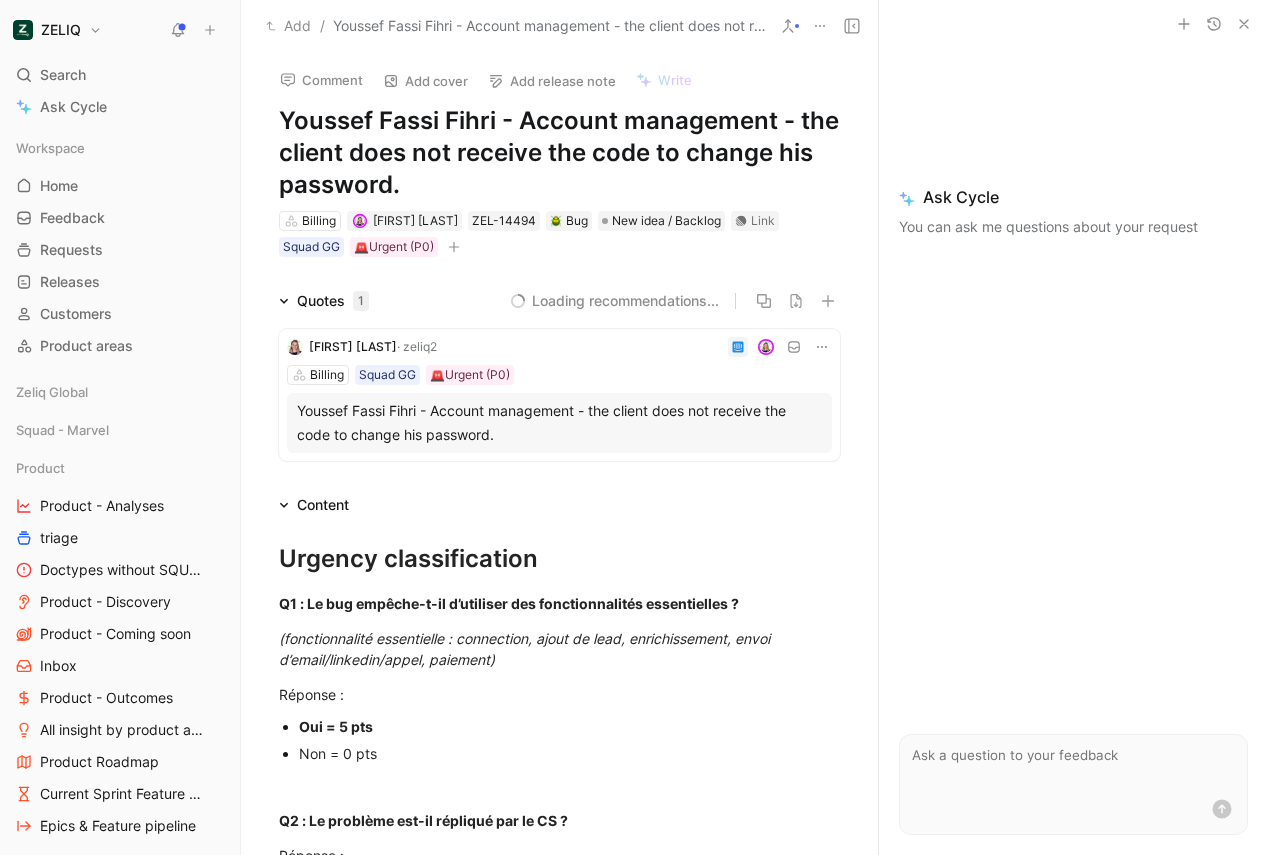 scroll, scrollTop: 0, scrollLeft: 0, axis: both 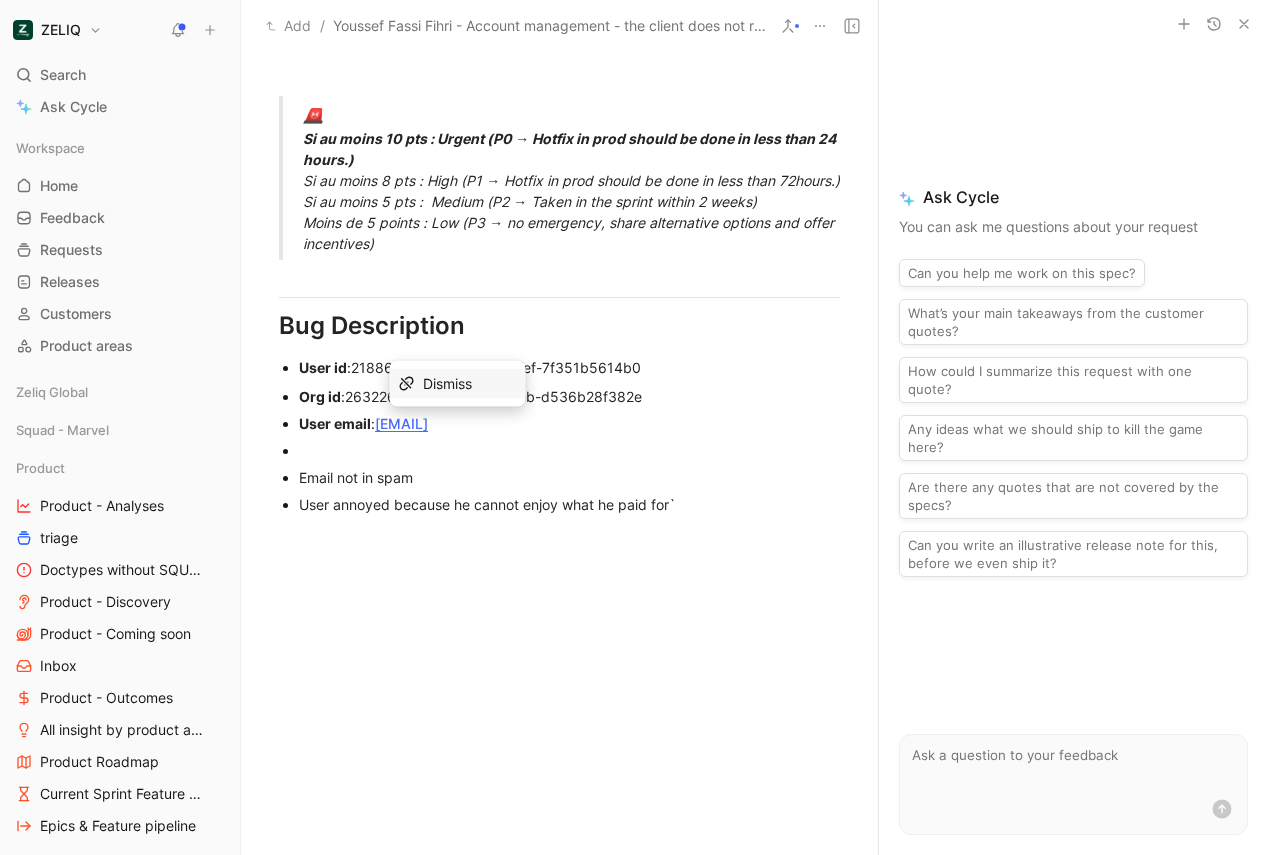 drag, startPoint x: 555, startPoint y: 420, endPoint x: 378, endPoint y: 418, distance: 177.01129 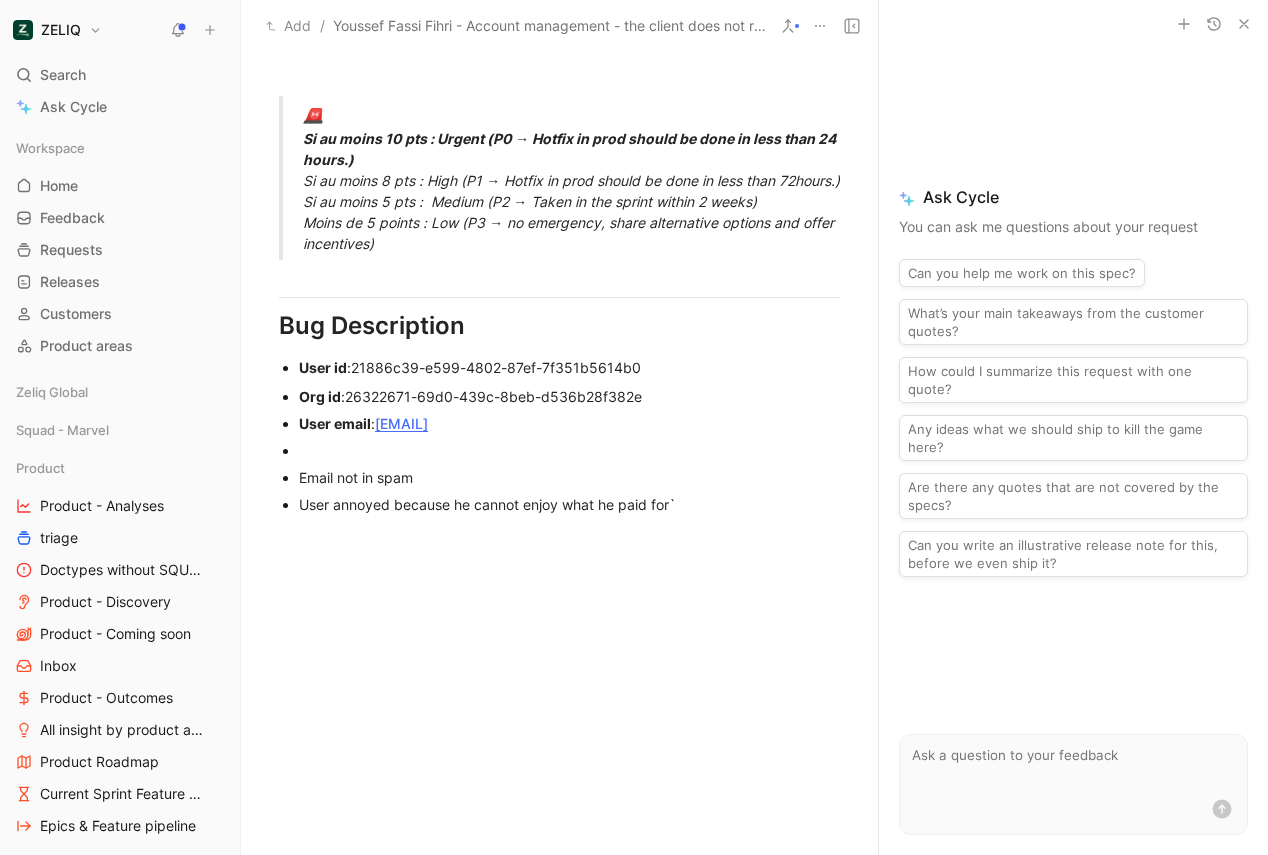 click at bounding box center (569, 450) 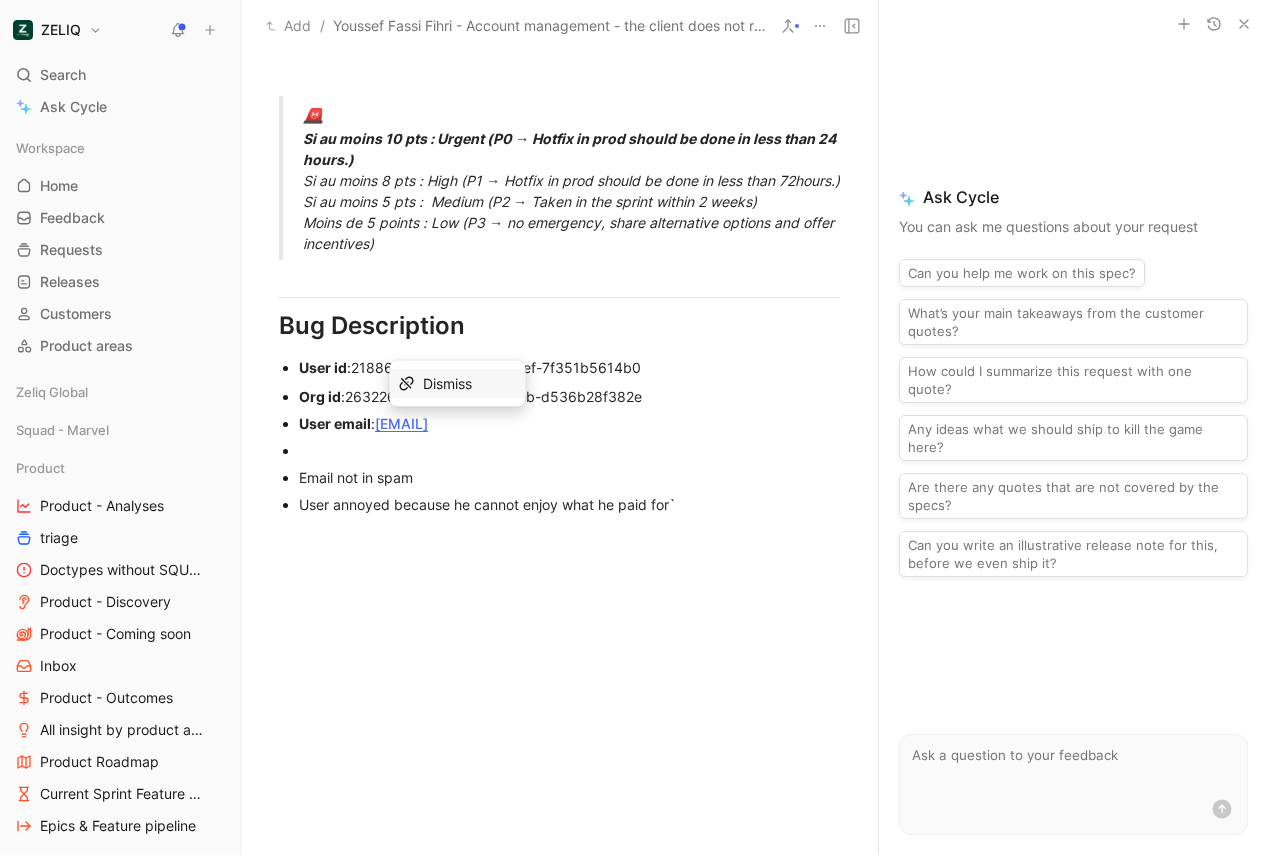 drag, startPoint x: 566, startPoint y: 422, endPoint x: 378, endPoint y: 416, distance: 188.09572 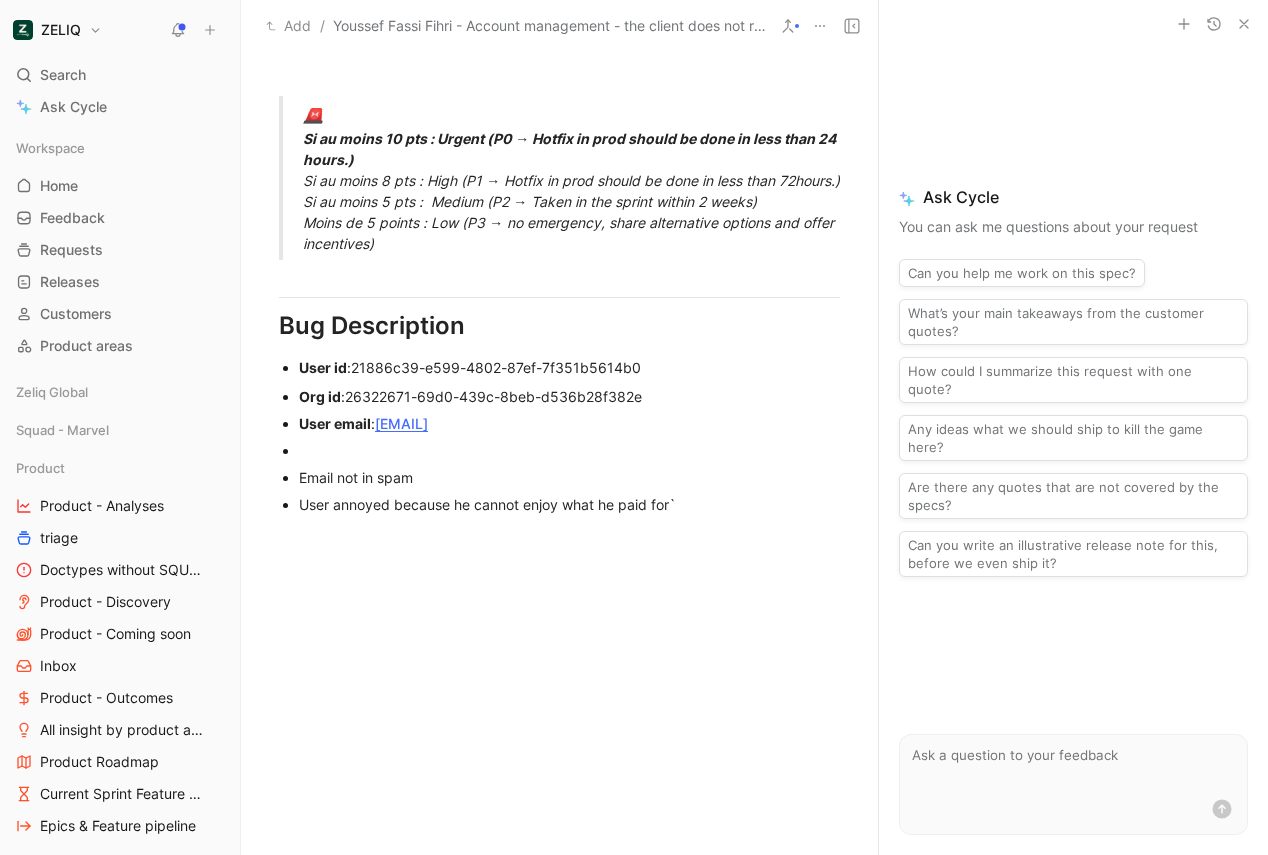 click on "User id :  21886c39-e599-4802-87ef-7f351b5614b0" at bounding box center [569, 367] 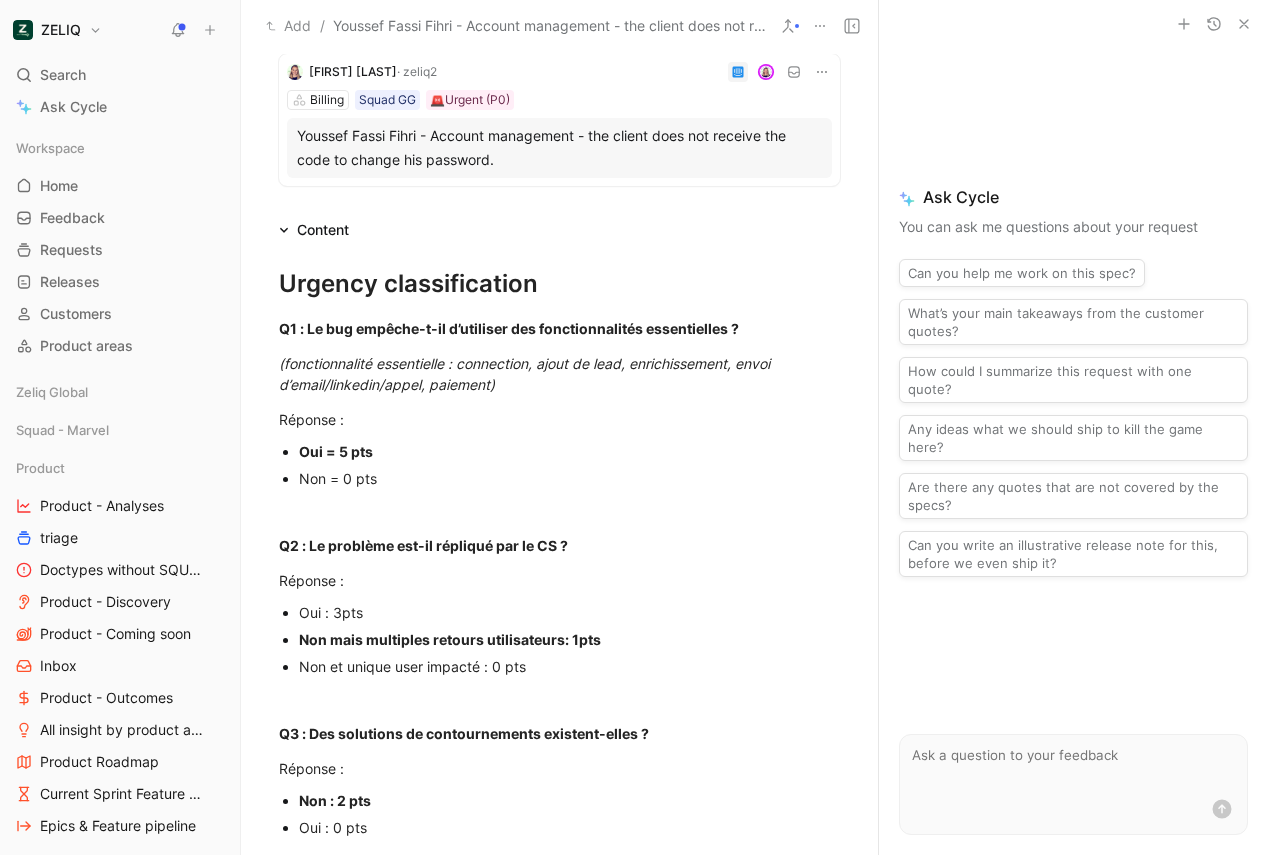scroll, scrollTop: 0, scrollLeft: 0, axis: both 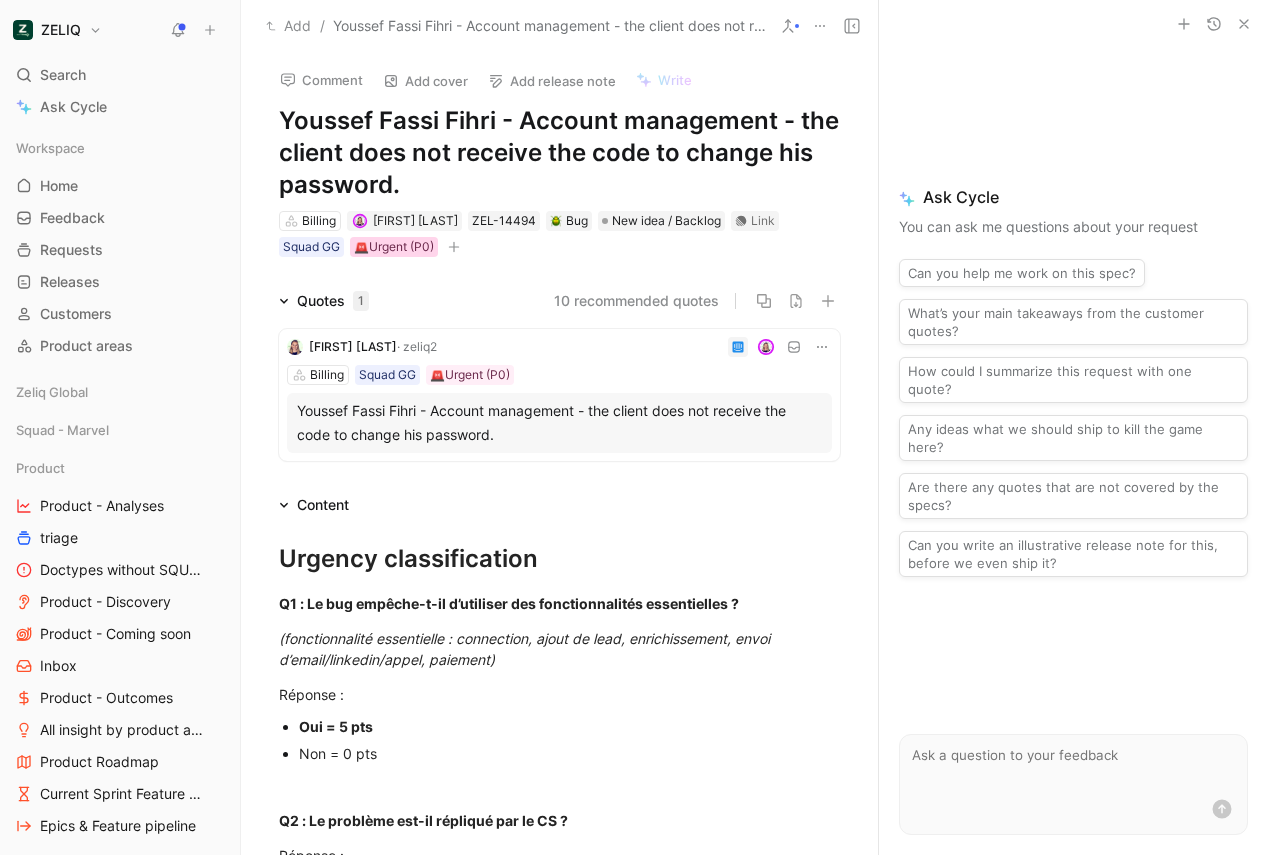 click on "🚨Urgent (P0)" at bounding box center (394, 247) 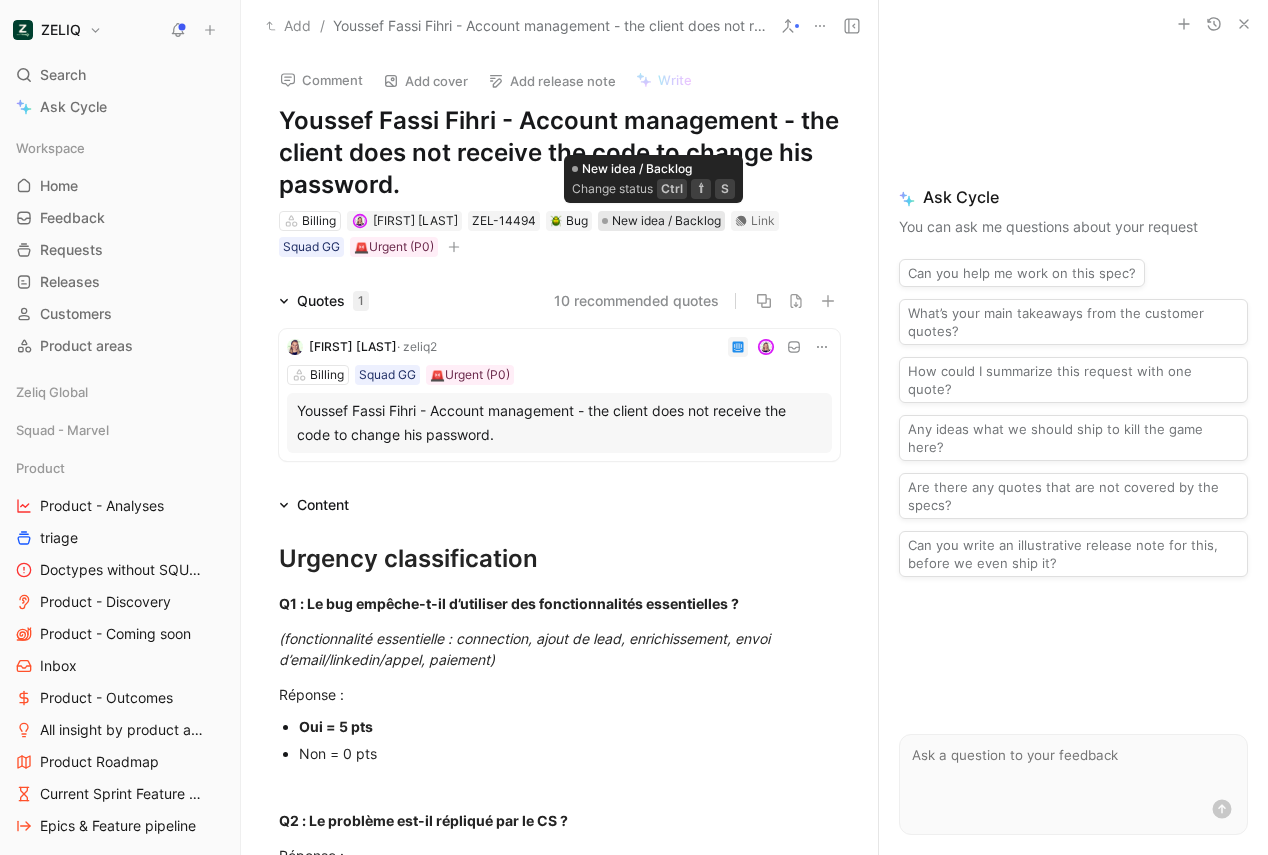click on "New idea / Backlog" at bounding box center (666, 221) 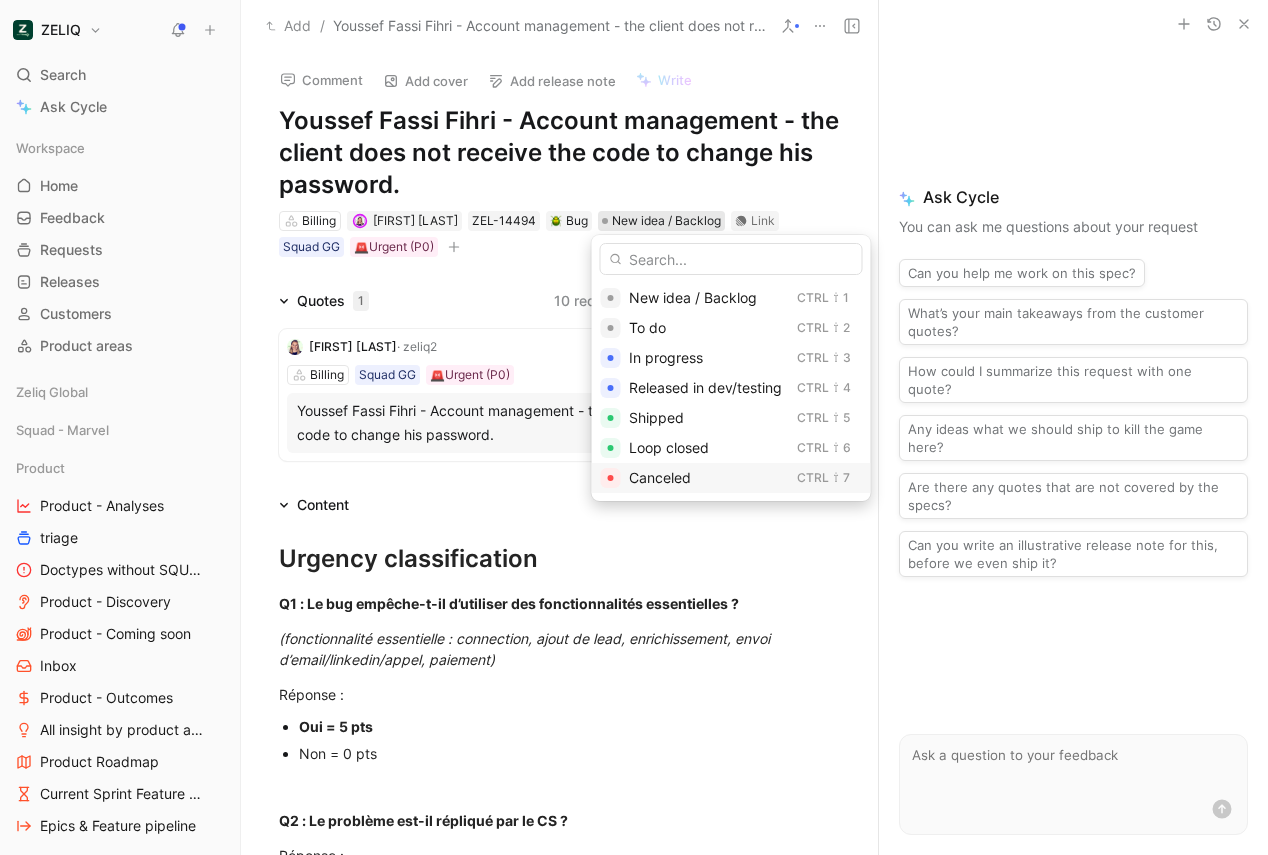 click on "Canceled" at bounding box center [660, 477] 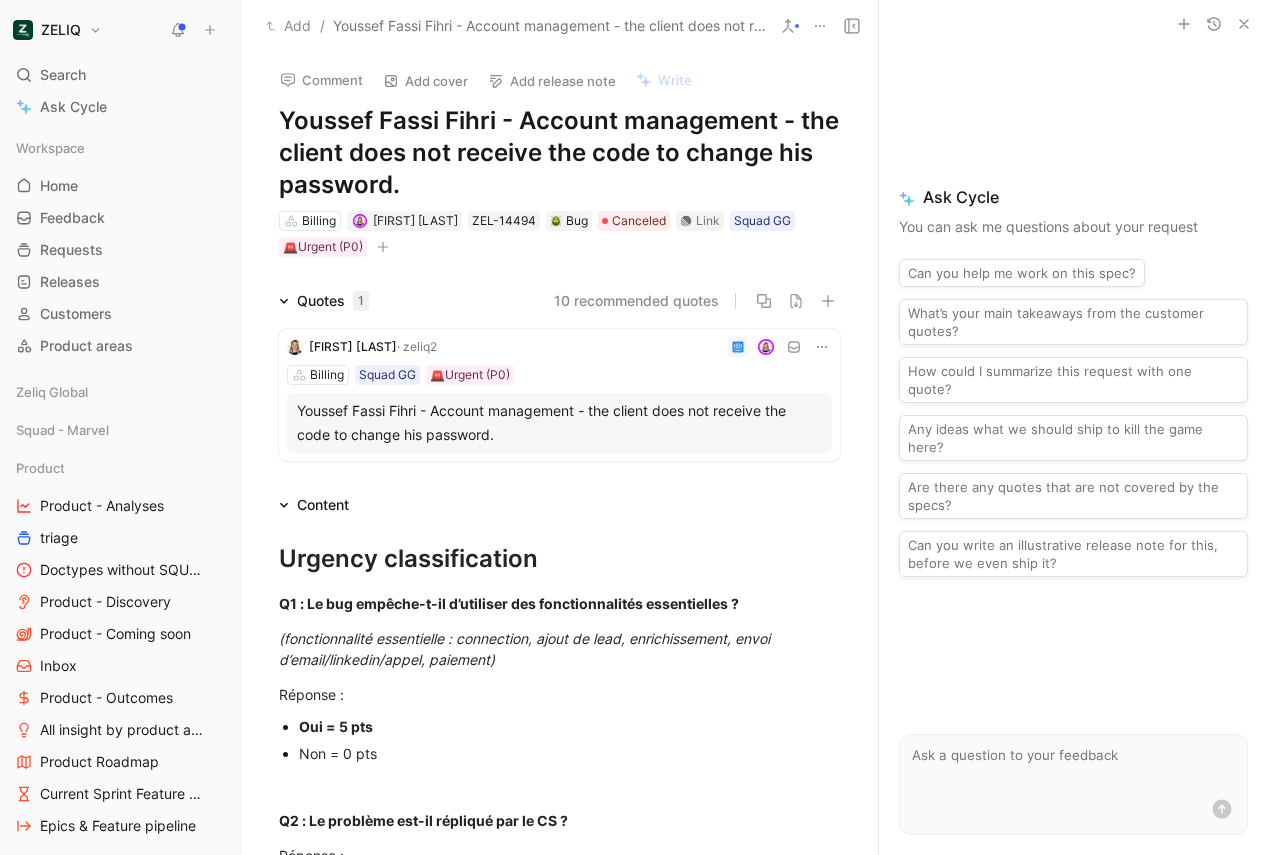 click 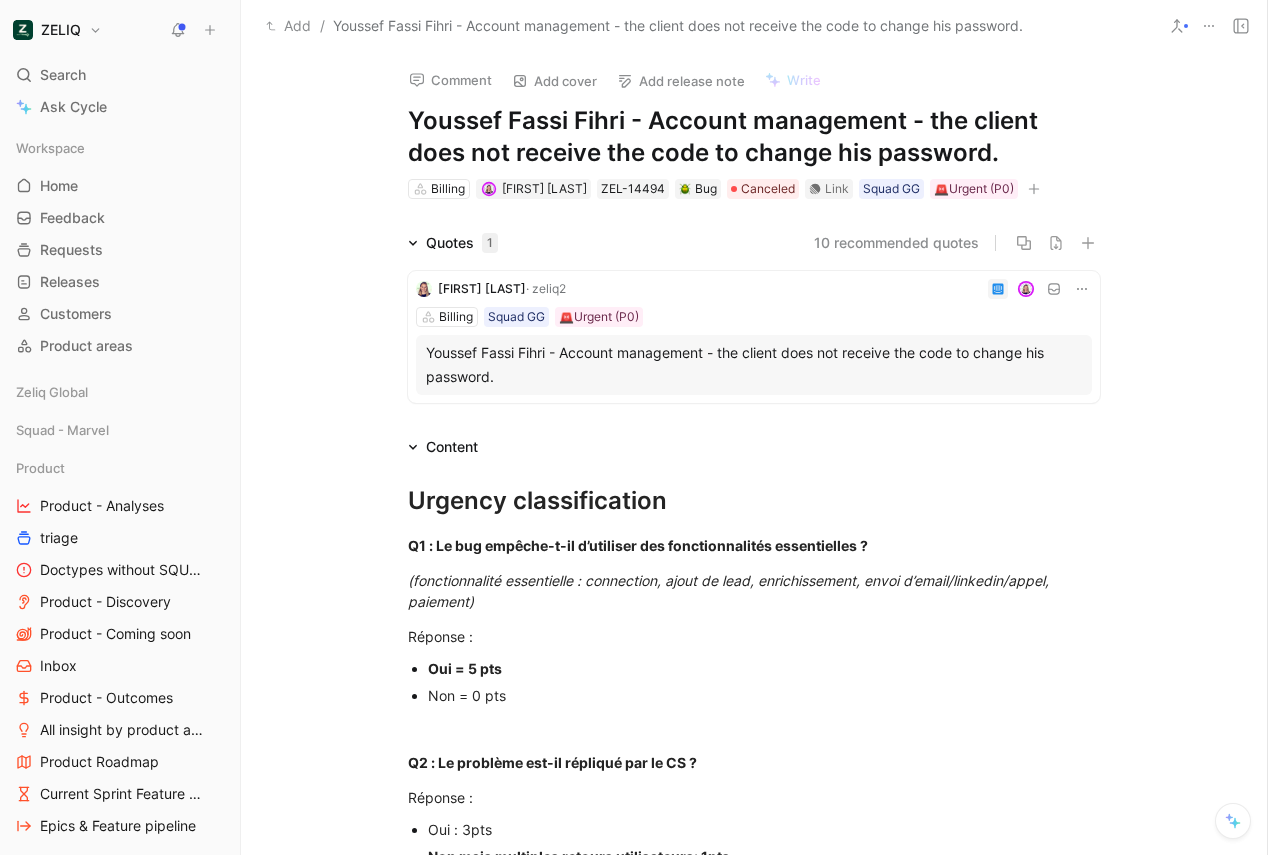 click 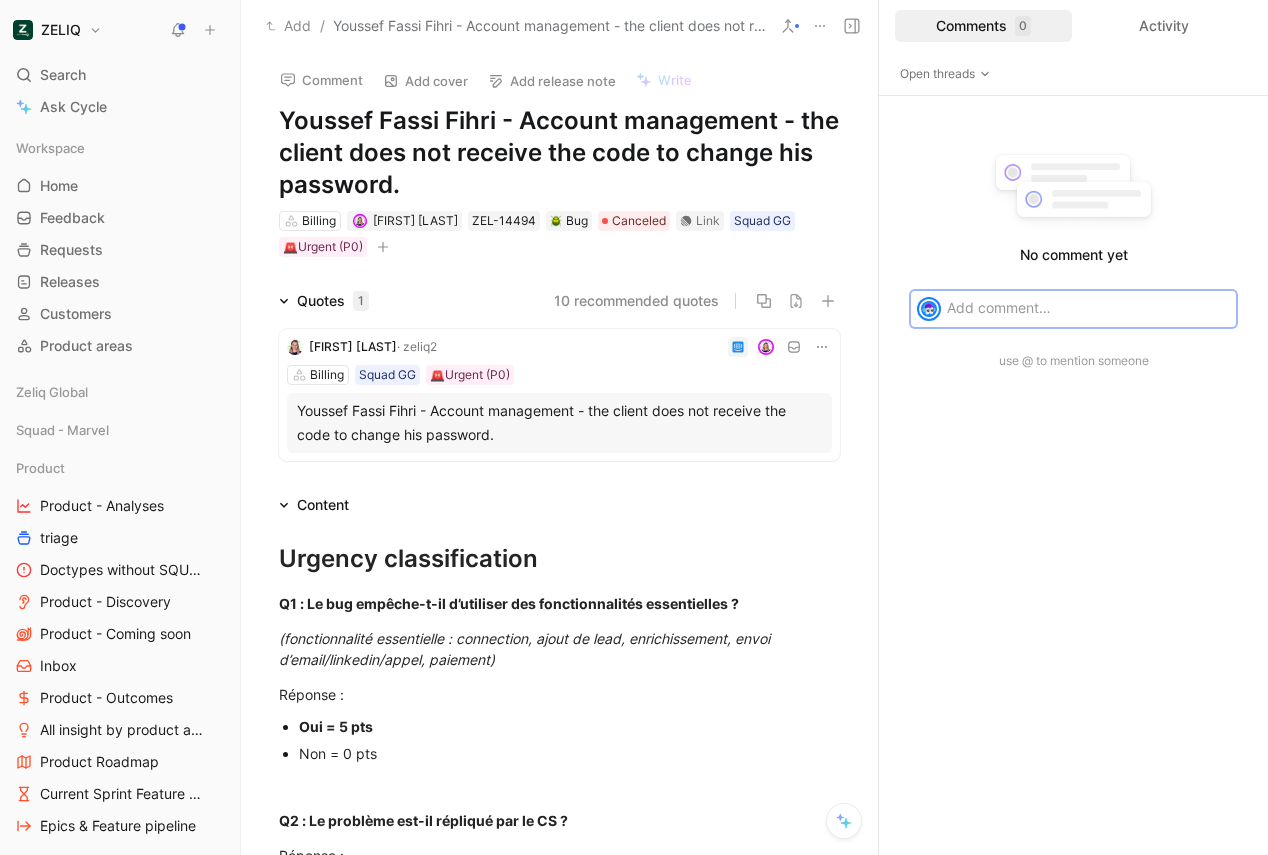 click at bounding box center [1091, 307] 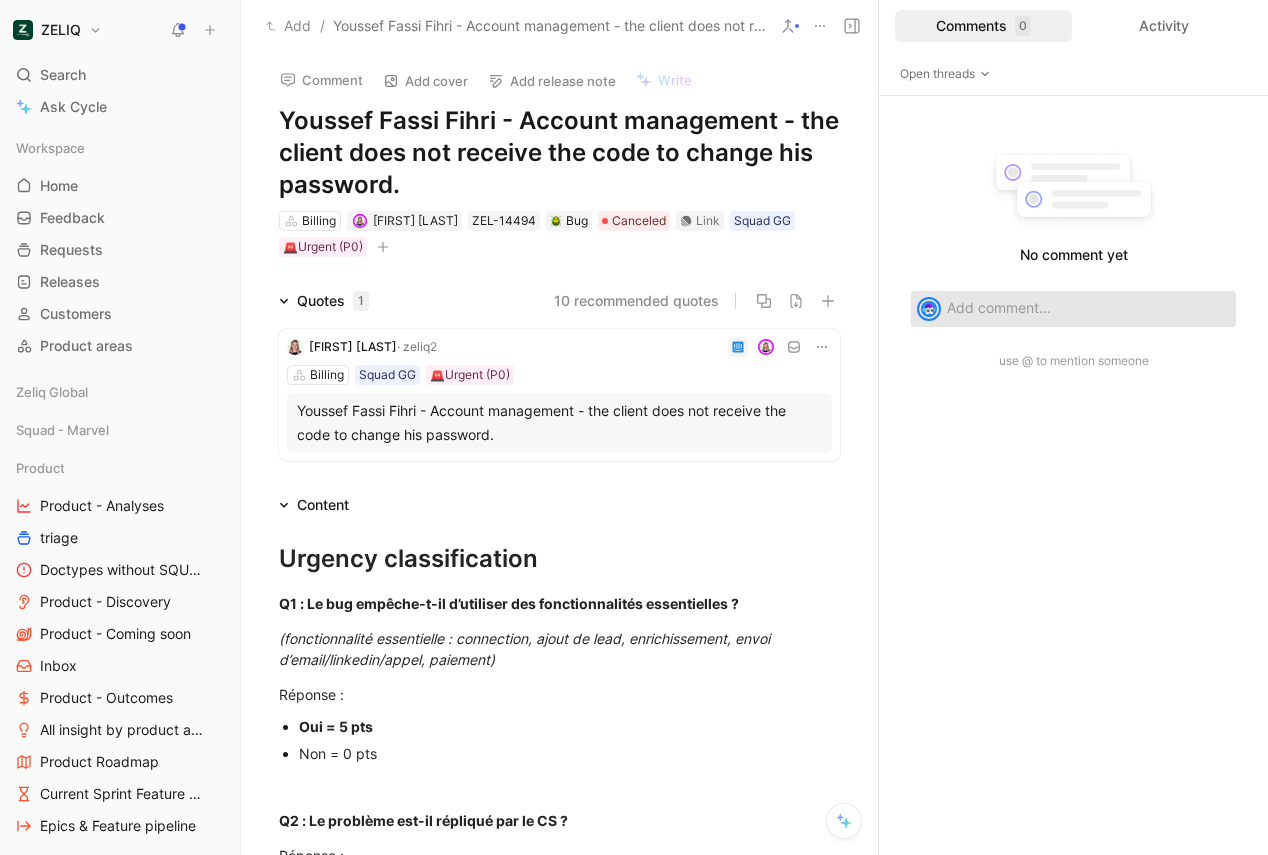 click at bounding box center [1088, 307] 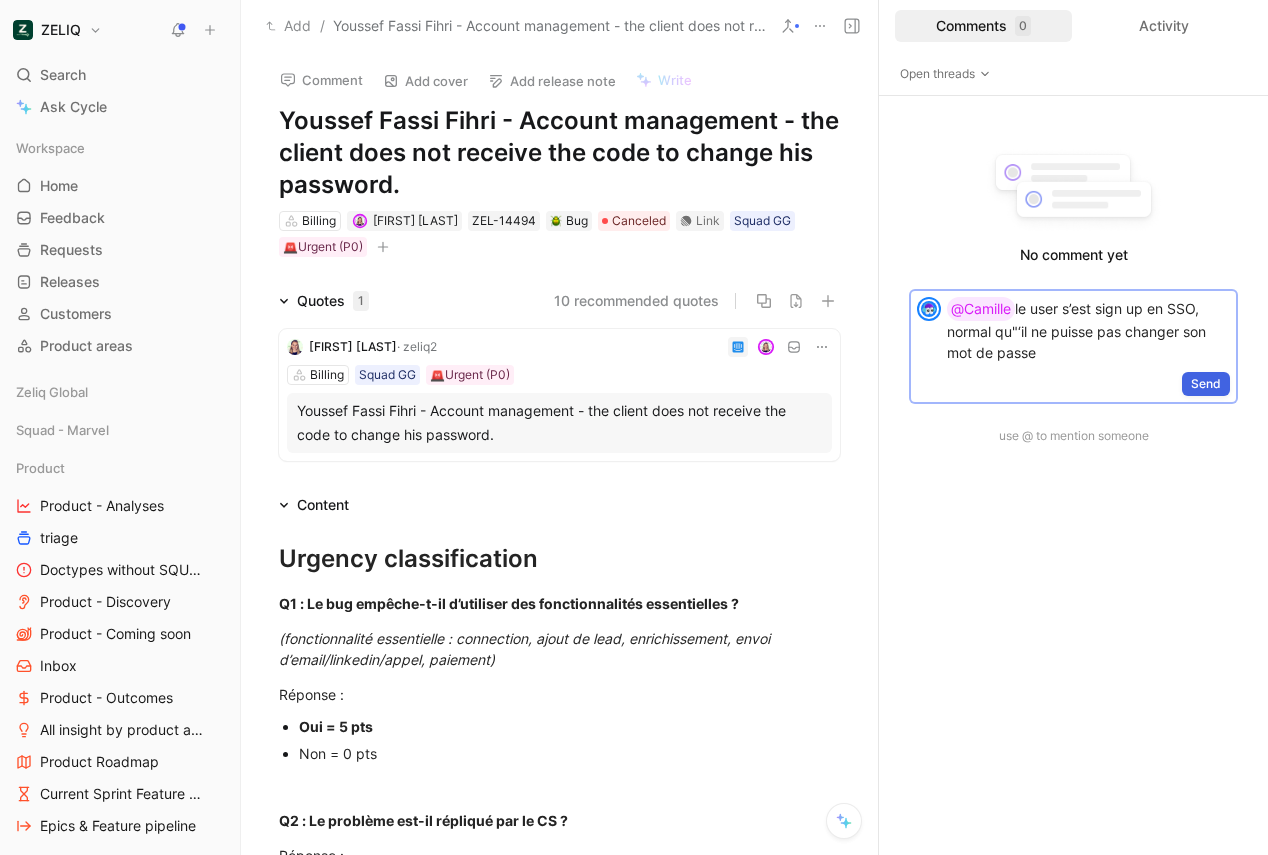 click on "Send" at bounding box center (1206, 384) 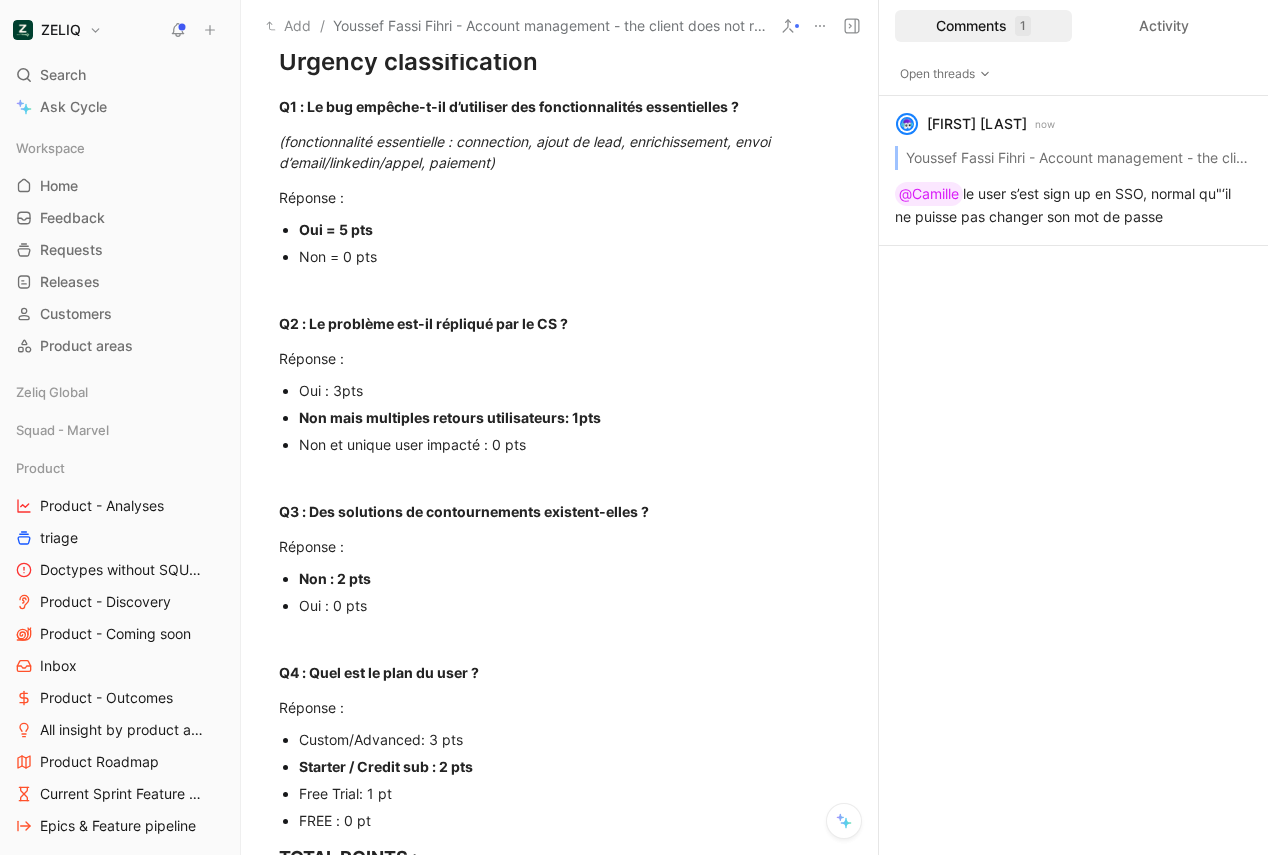 scroll, scrollTop: 81, scrollLeft: 0, axis: vertical 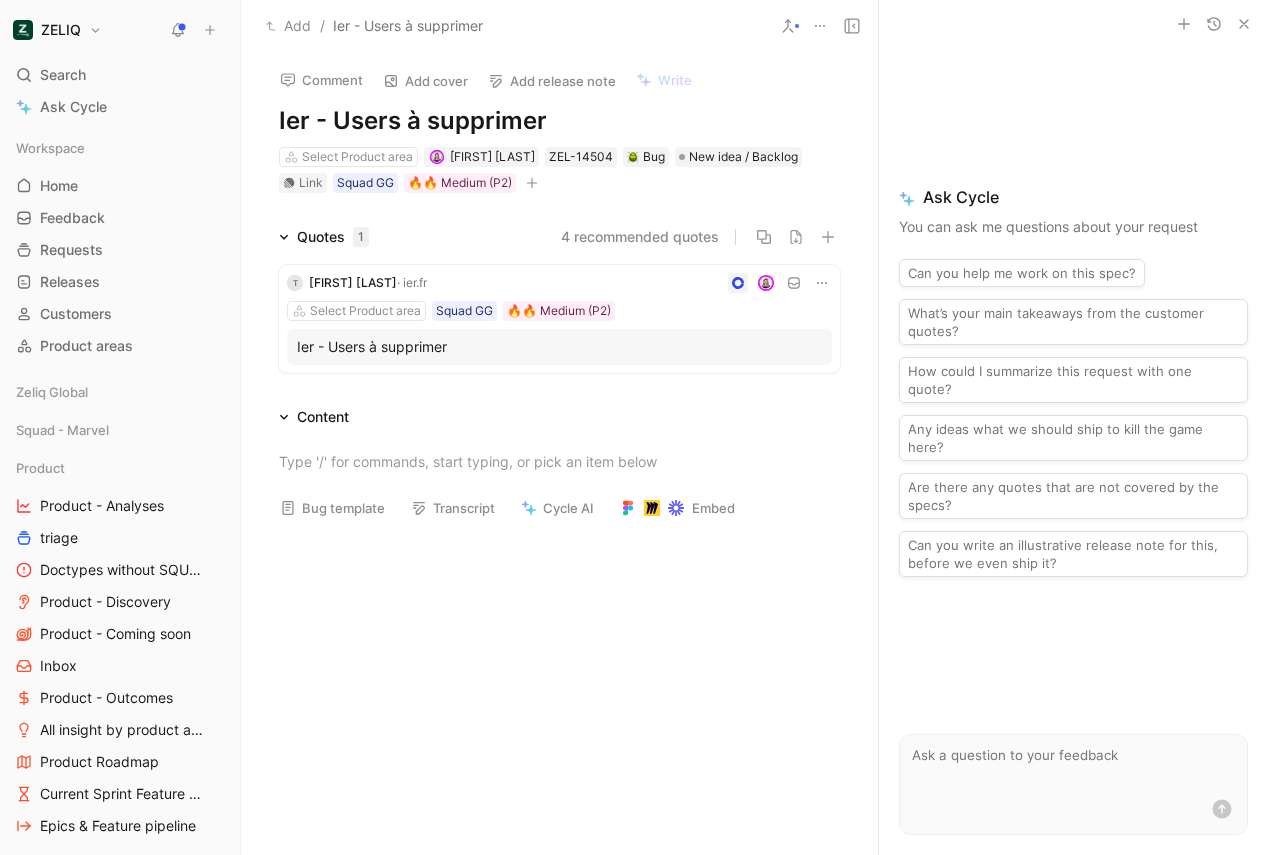 click 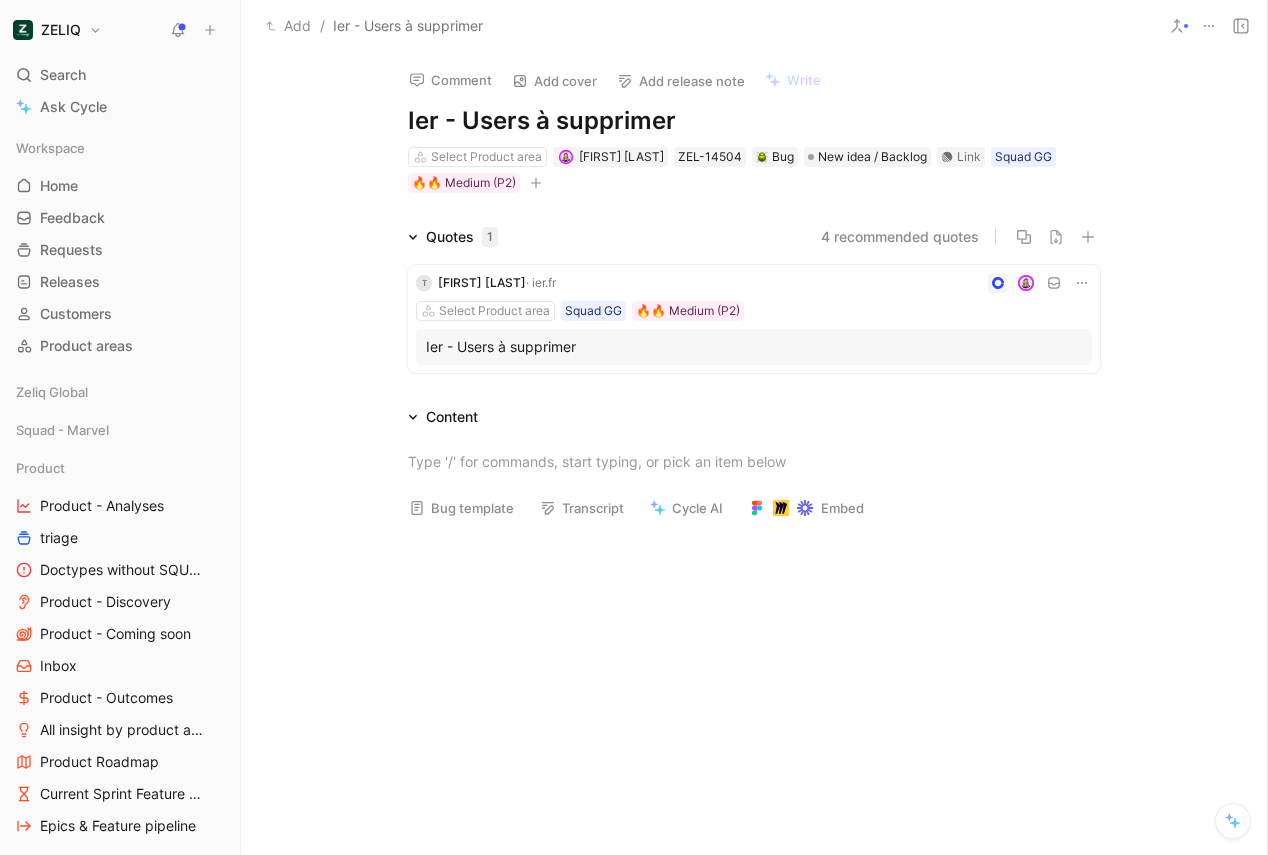 click at bounding box center [1241, 26] 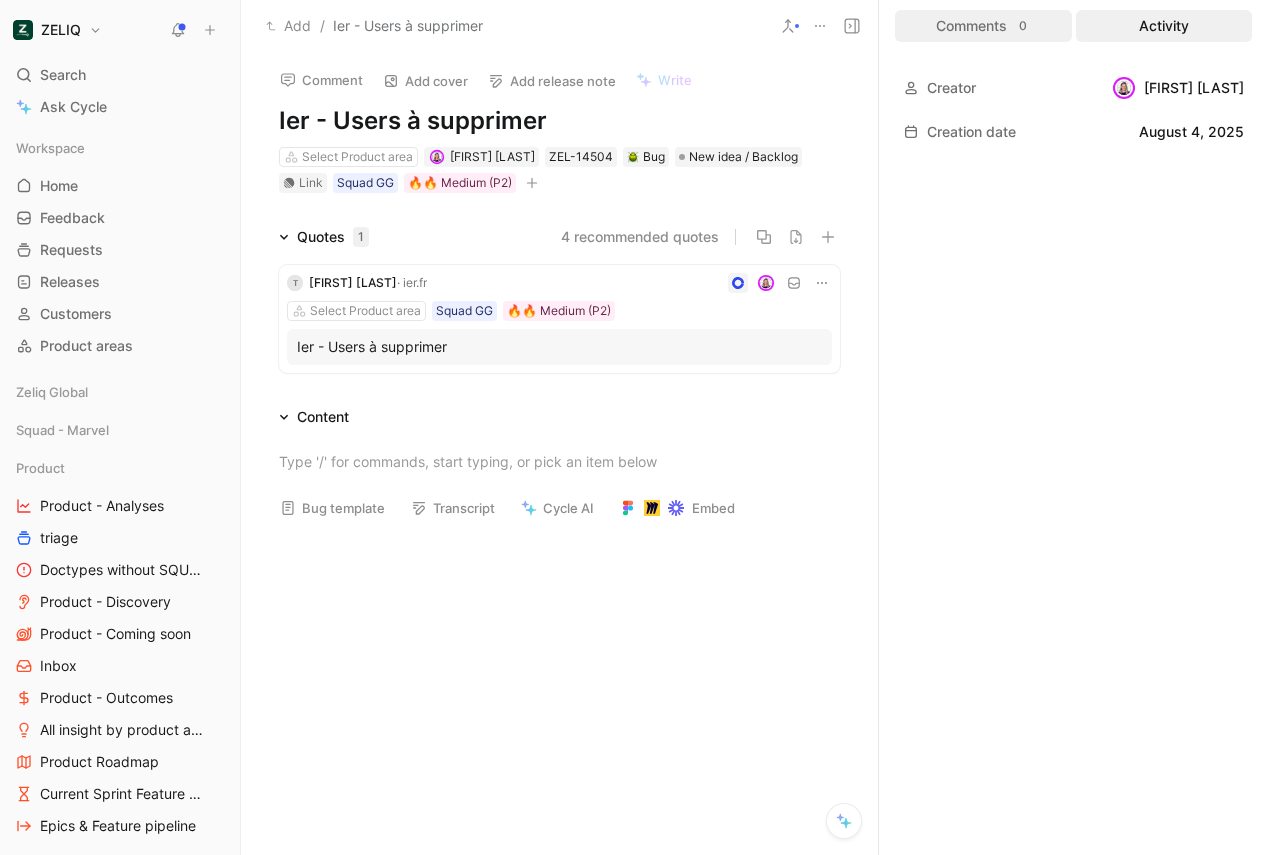 click on "Comments 0" at bounding box center (983, 26) 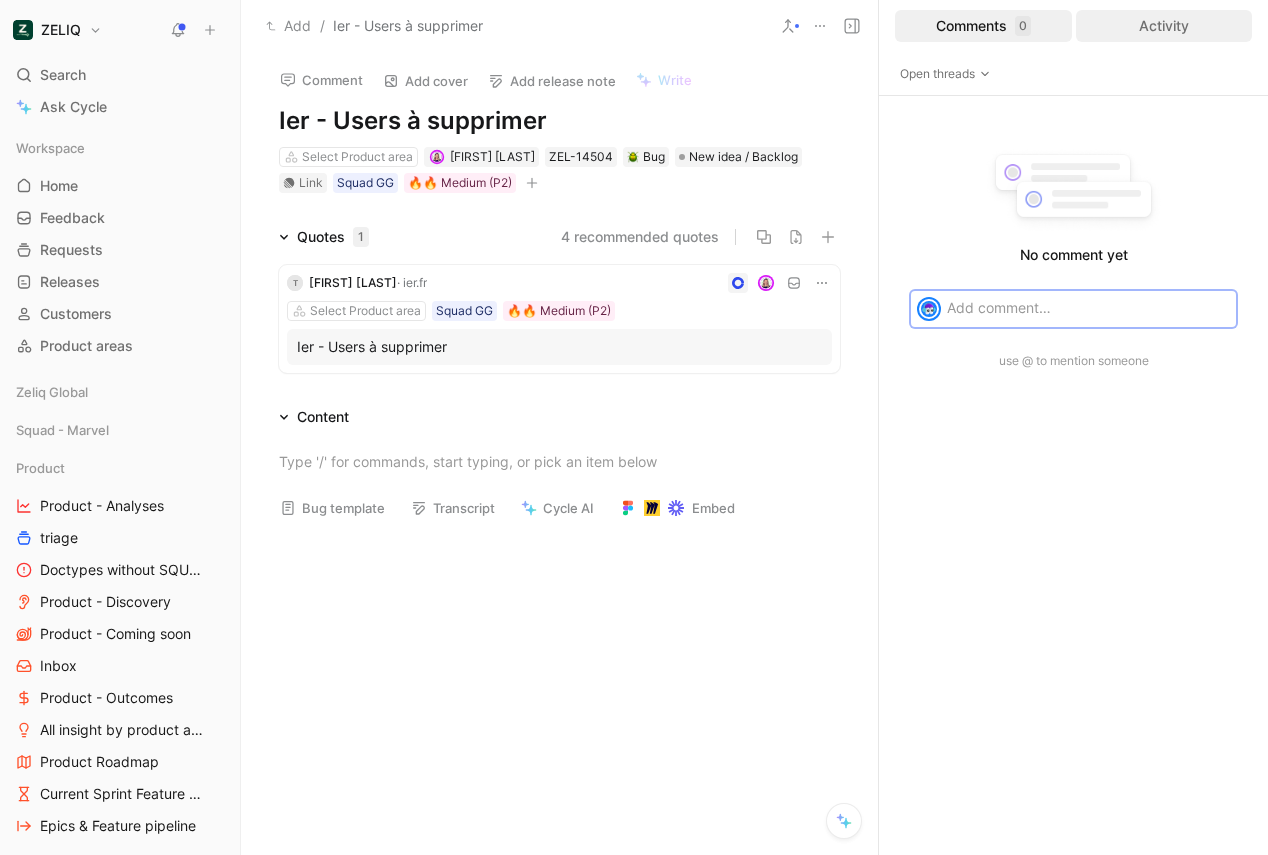 click on "Activity" at bounding box center [1164, 26] 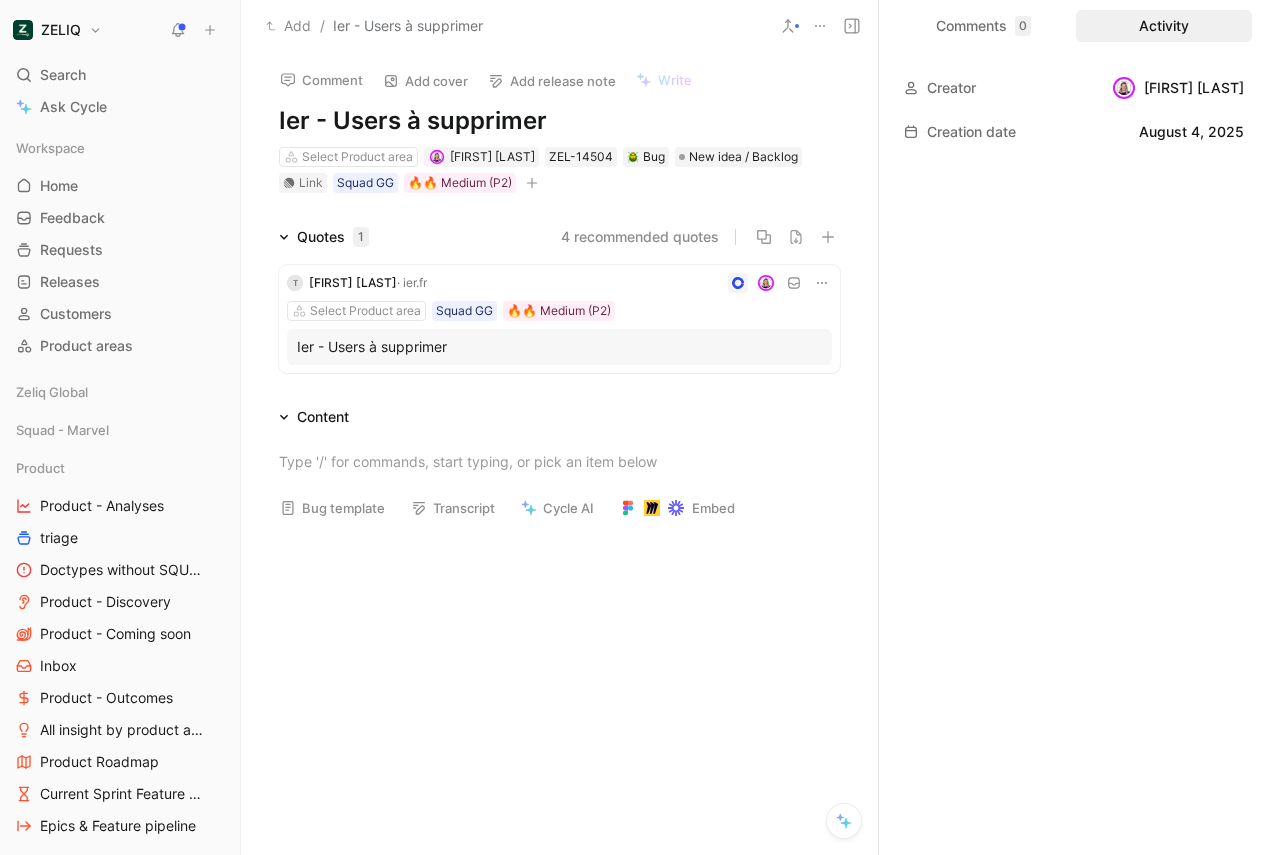 click on "Creator Camille Wattel Creation date August 4, 2025" at bounding box center [1073, 110] 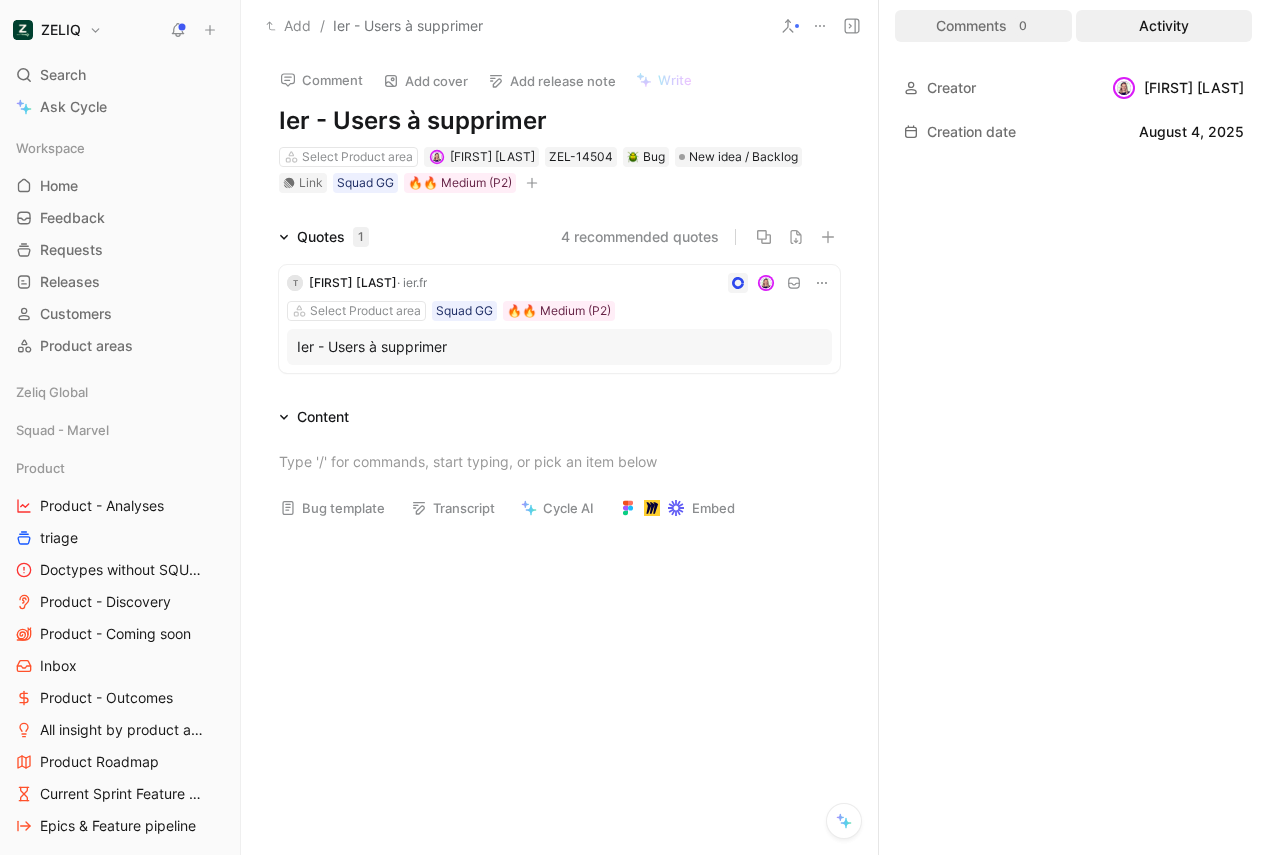 click on "Comments 0" at bounding box center (983, 26) 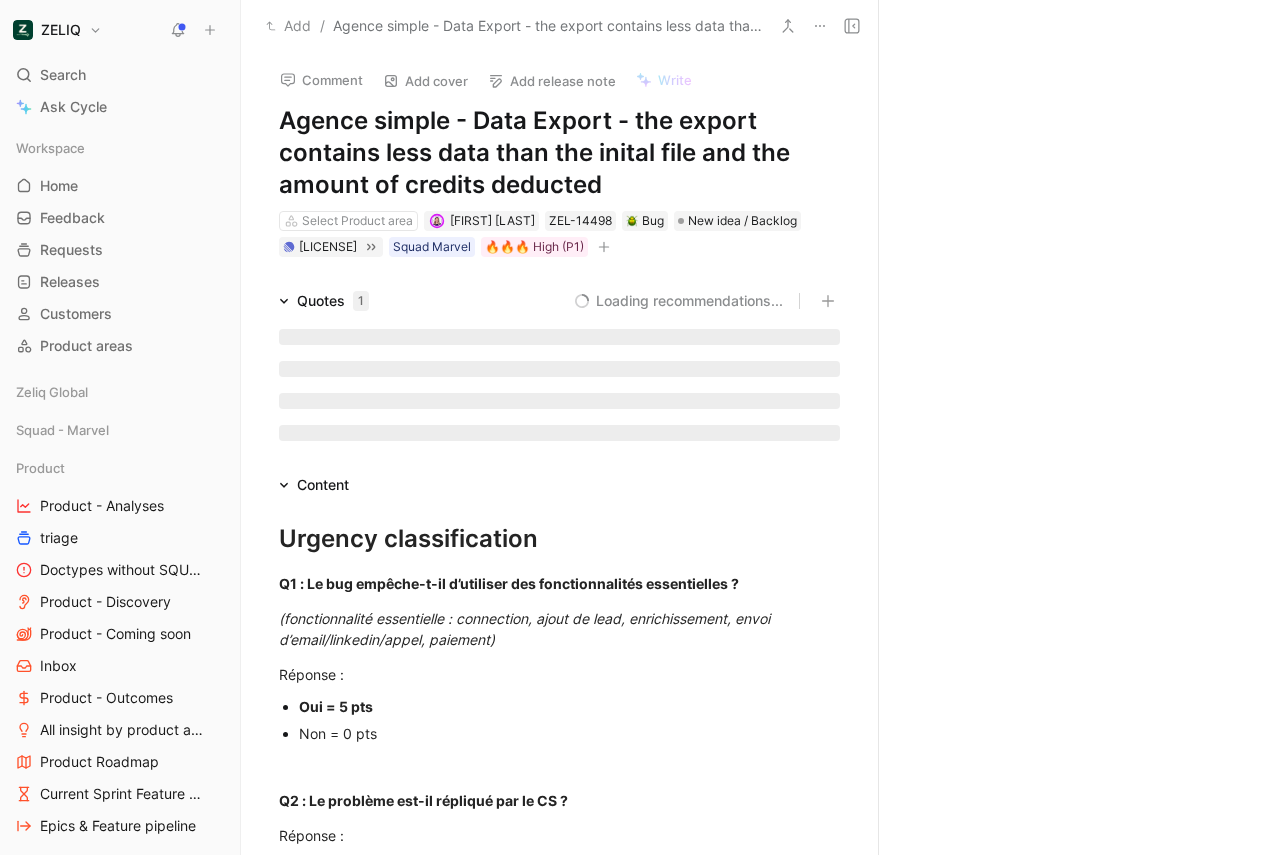 scroll, scrollTop: 0, scrollLeft: 0, axis: both 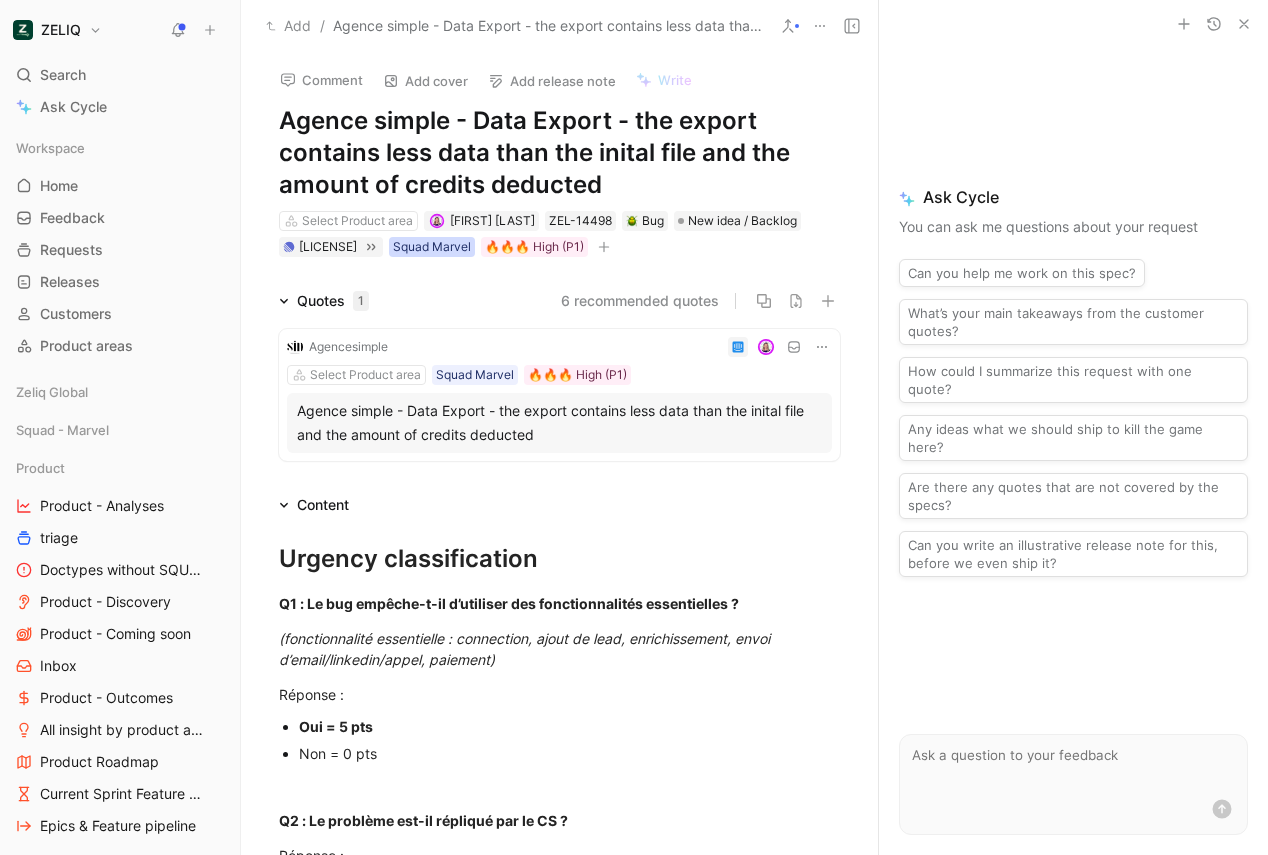 click on "Squad Marvel" at bounding box center (432, 247) 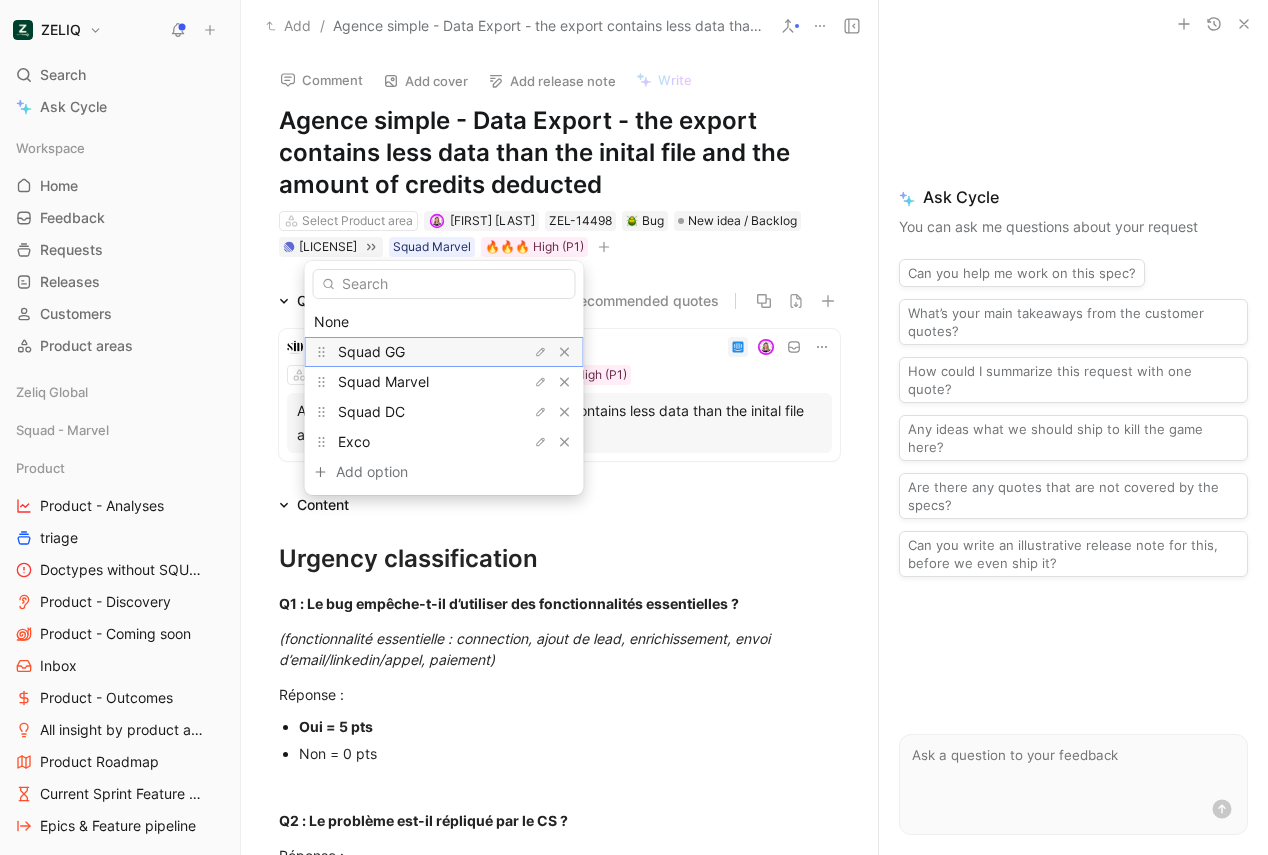 click on "Squad GG" at bounding box center (371, 351) 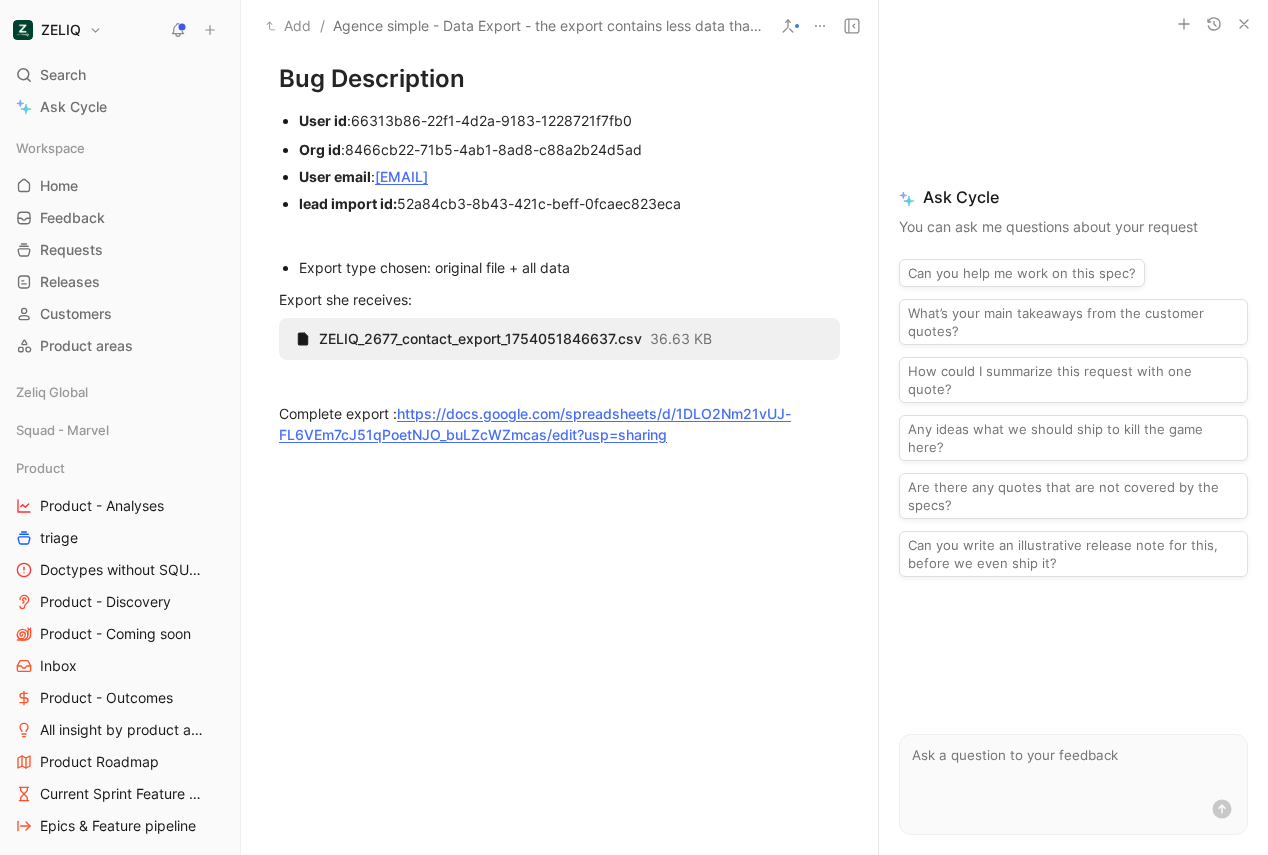 scroll, scrollTop: 1624, scrollLeft: 0, axis: vertical 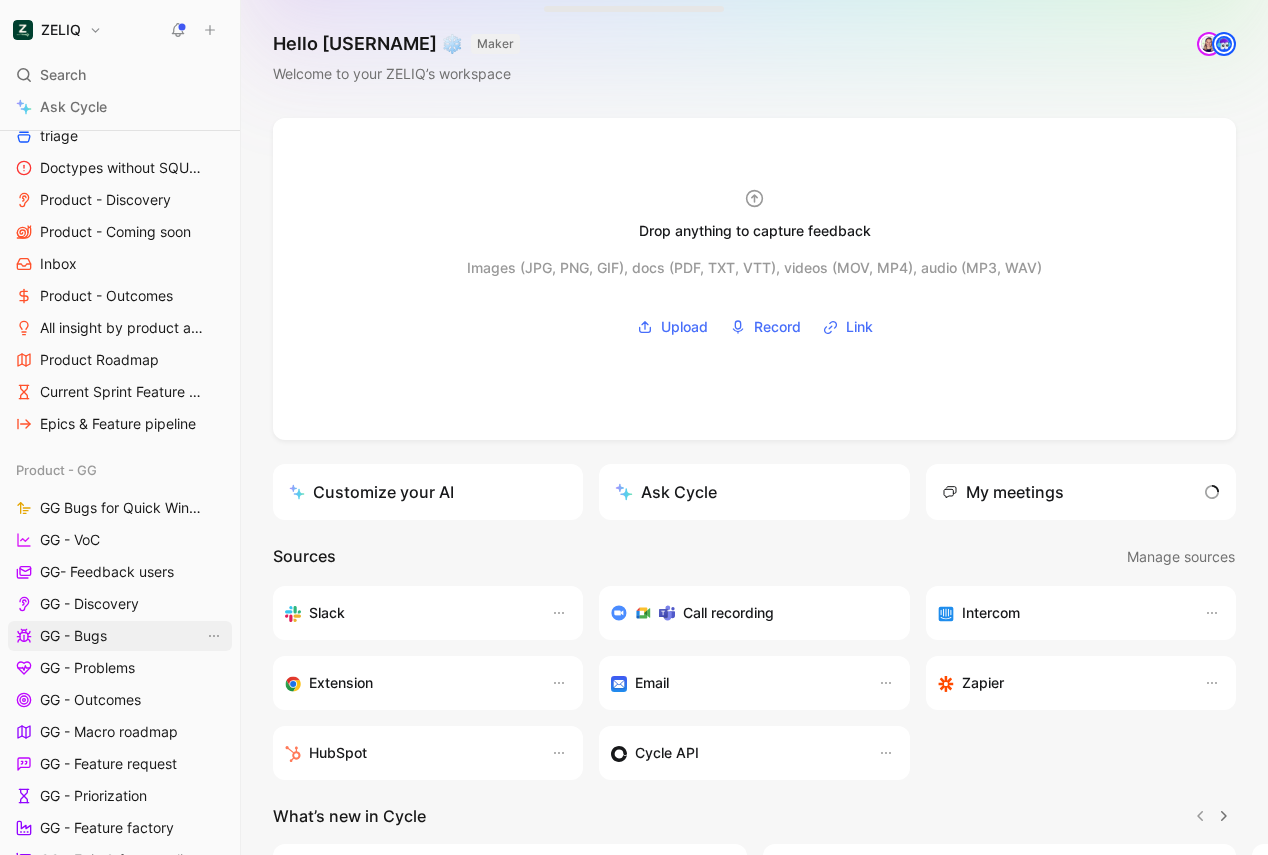click on "GG - Bugs" at bounding box center [73, 636] 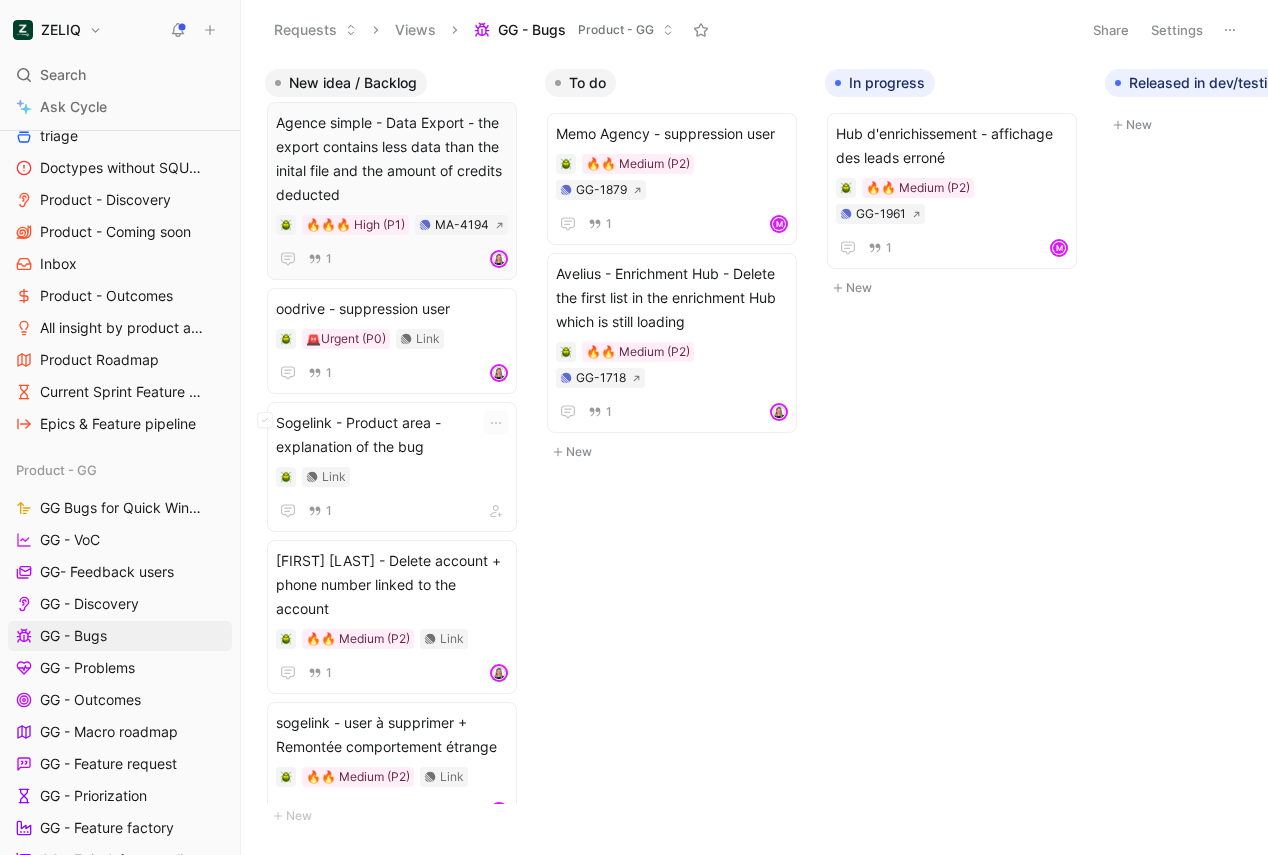 scroll, scrollTop: 264, scrollLeft: 0, axis: vertical 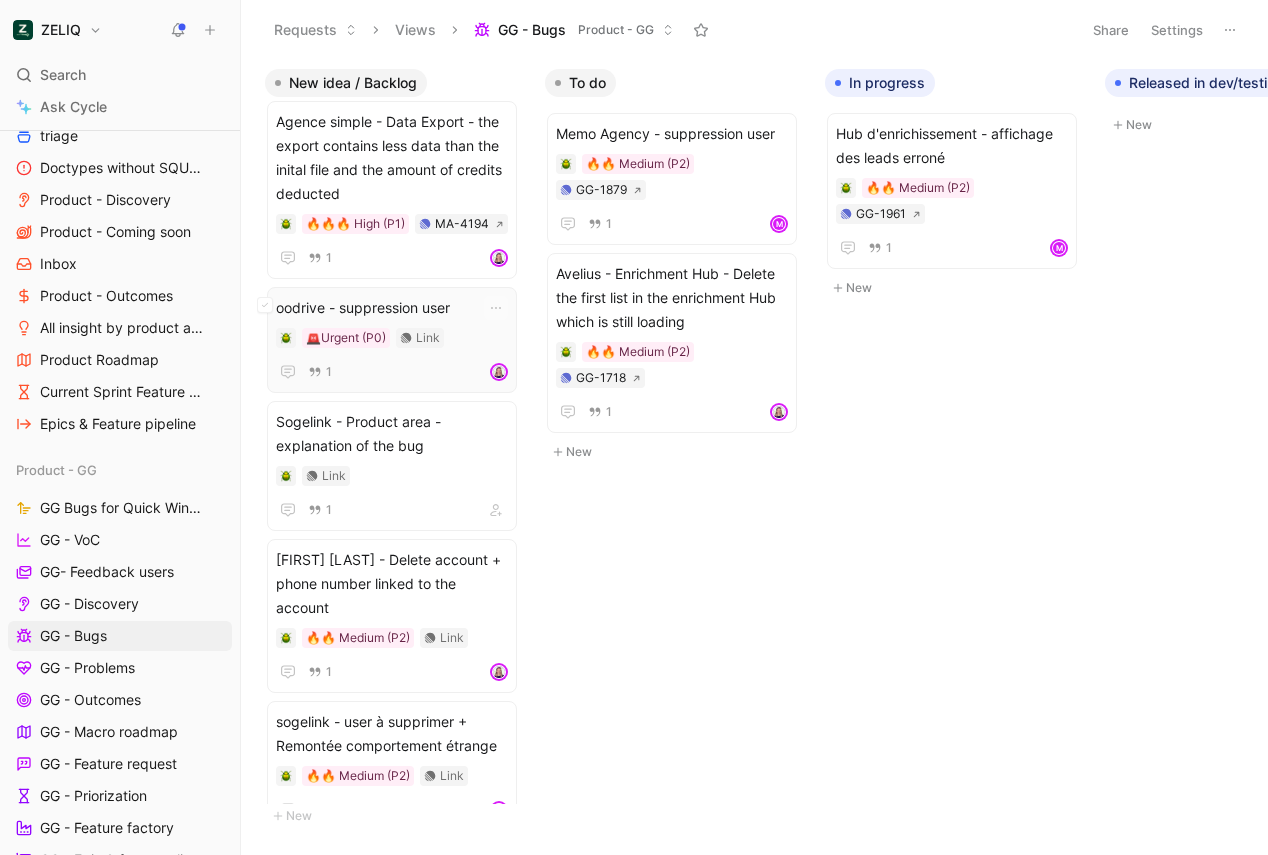 click on "oodrive - suppression user" at bounding box center (392, 308) 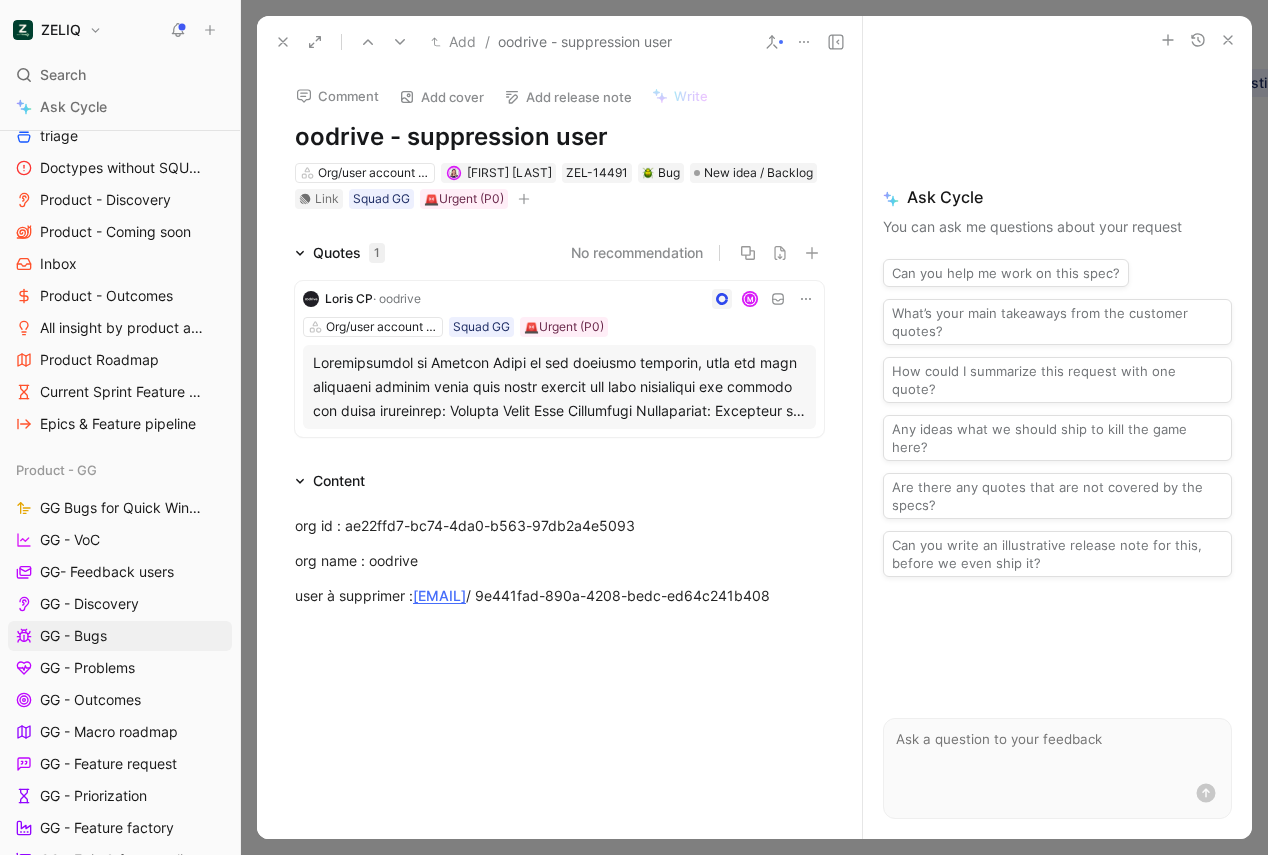 click at bounding box center [283, 42] 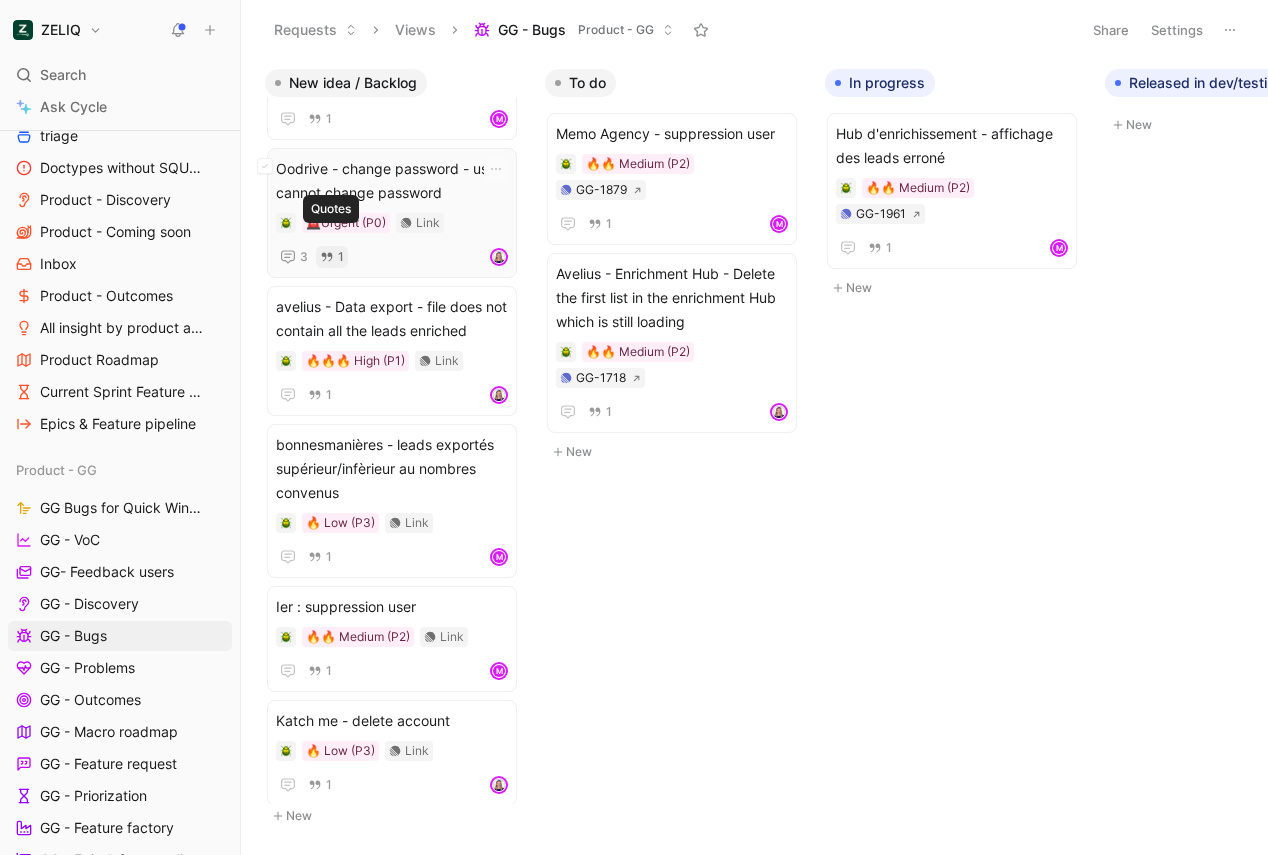 scroll, scrollTop: 951, scrollLeft: 0, axis: vertical 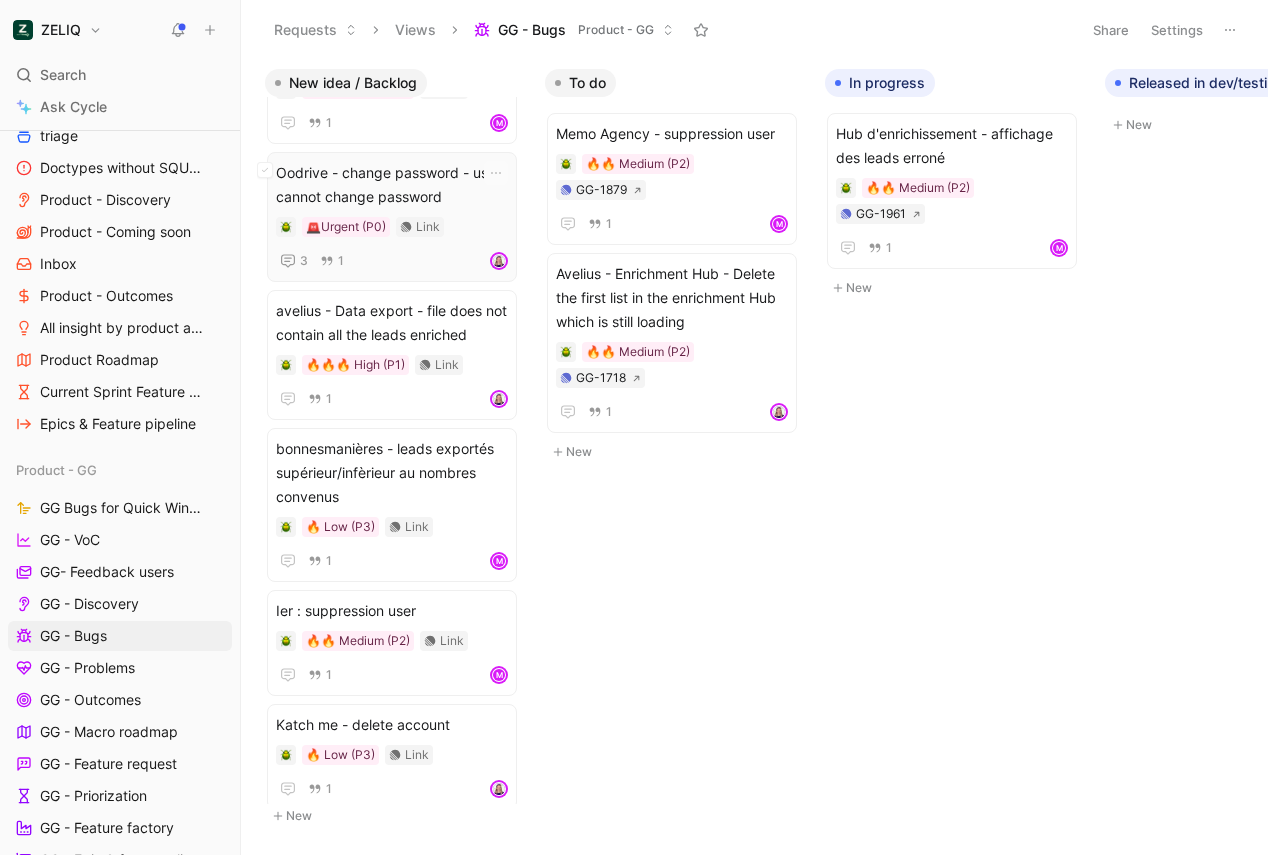 click on "Oodrive - change password - user cannot change password" at bounding box center [392, 185] 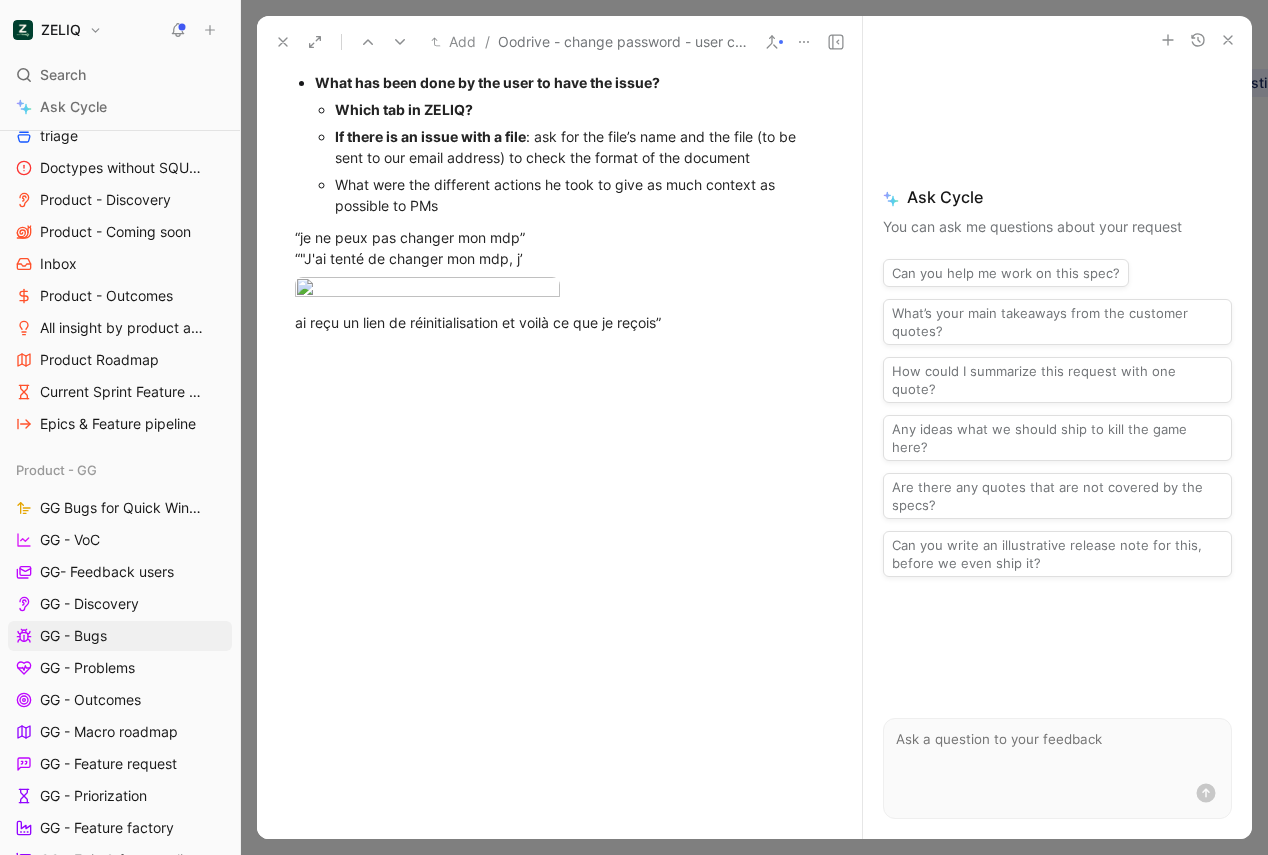 scroll, scrollTop: 1707, scrollLeft: 0, axis: vertical 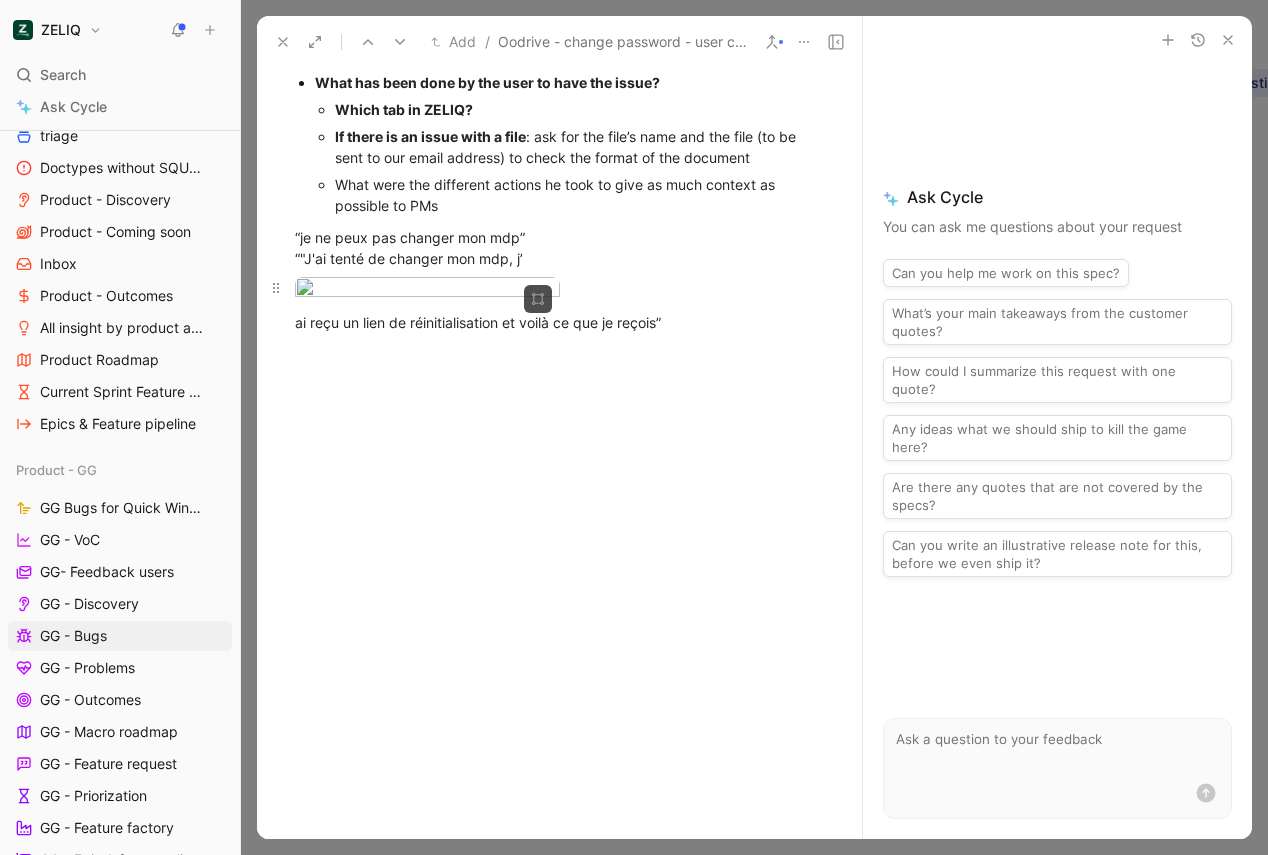 click on "ZELIQ Search ⌘ K Ask Cycle Workspace Home G then H Feedback G then F Requests G then R Releases G then L Customers Product areas Zeliq Global Squad - Marvel Product Product - Analyses triage Doctypes without SQUAD Product - Discovery Product - Coming soon Inbox Product - Outcomes All insight by product areas Product Roadmap Current Sprint Feature pipeline Epics & Feature pipeline Product - GG GG Bugs for Quick Wins days  GG - VoC GG- Feedback users GG - Discovery GG - Bugs GG - Problems GG - Outcomes GG - Macro roadmap GG - Feature request GG - Priorization GG - Feature factory GG - Epic & features listing Product - Marvel Product - DC Design Other Success Squad - GG Squad - DC
To pick up a draggable item, press the space bar.
While dragging, use the arrow keys to move the item.
Press space again to drop the item in its new position, or press escape to cancel.
Help center Invite member Requests Views GG - Bugs Product - GG Share Settings New idea / Backlog 🚨Urgent (P0) Link 1" at bounding box center (634, 427) 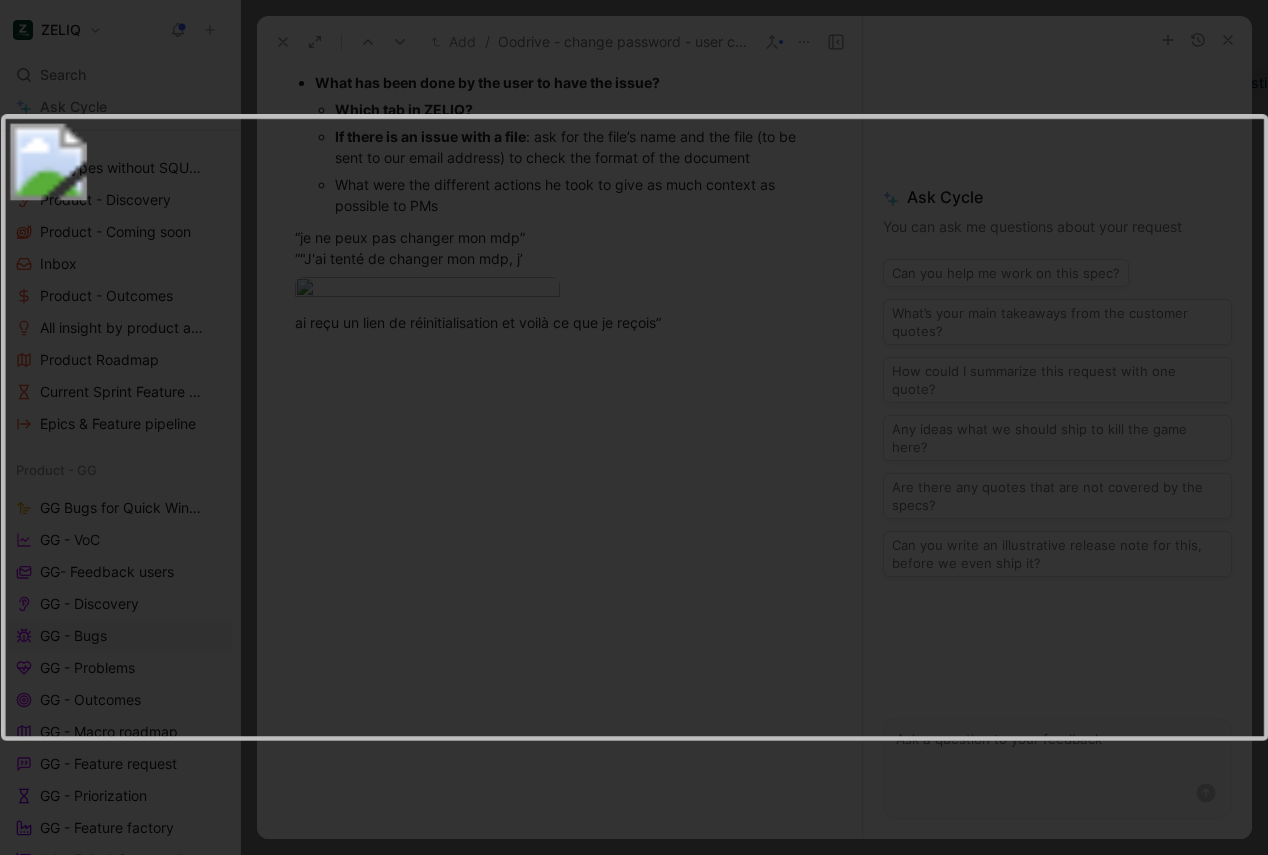 click at bounding box center [634, 855] 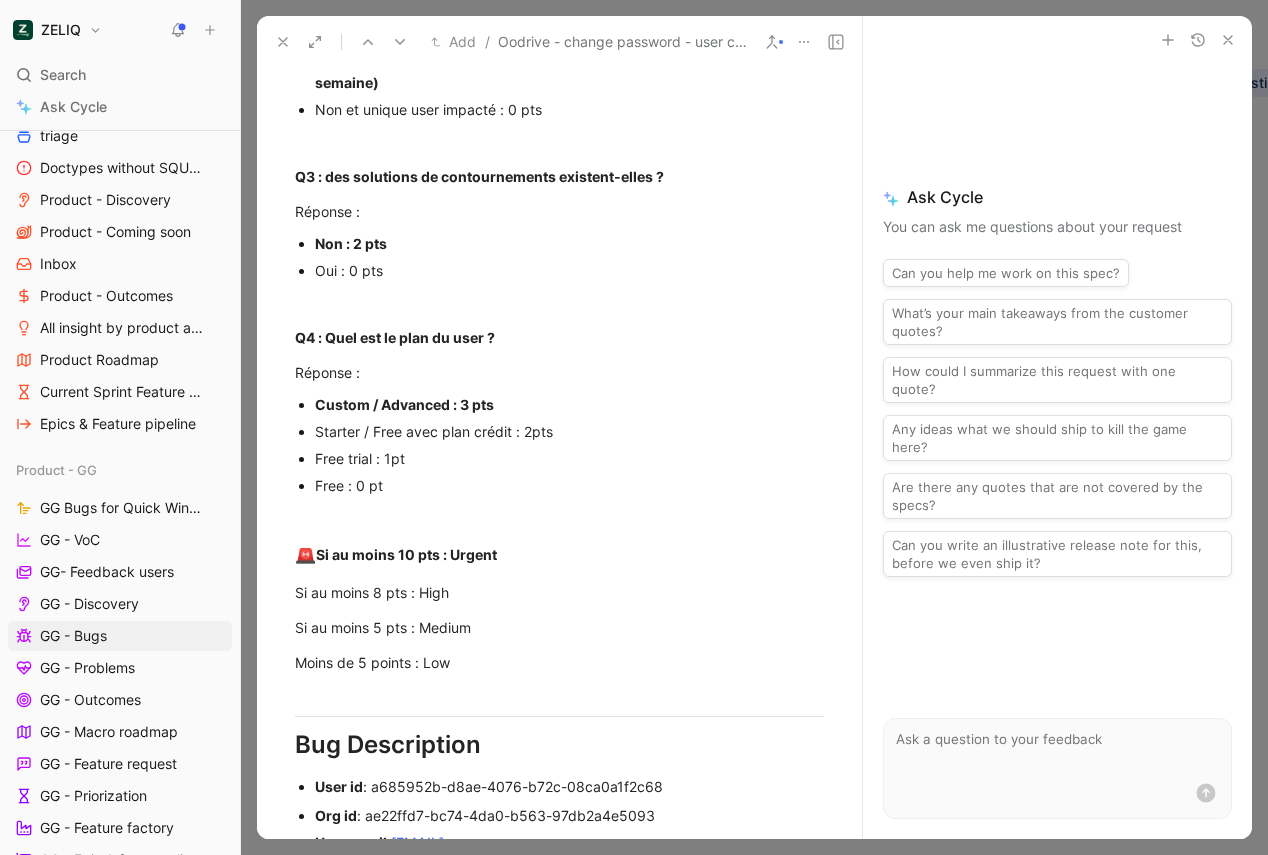 scroll, scrollTop: 0, scrollLeft: 0, axis: both 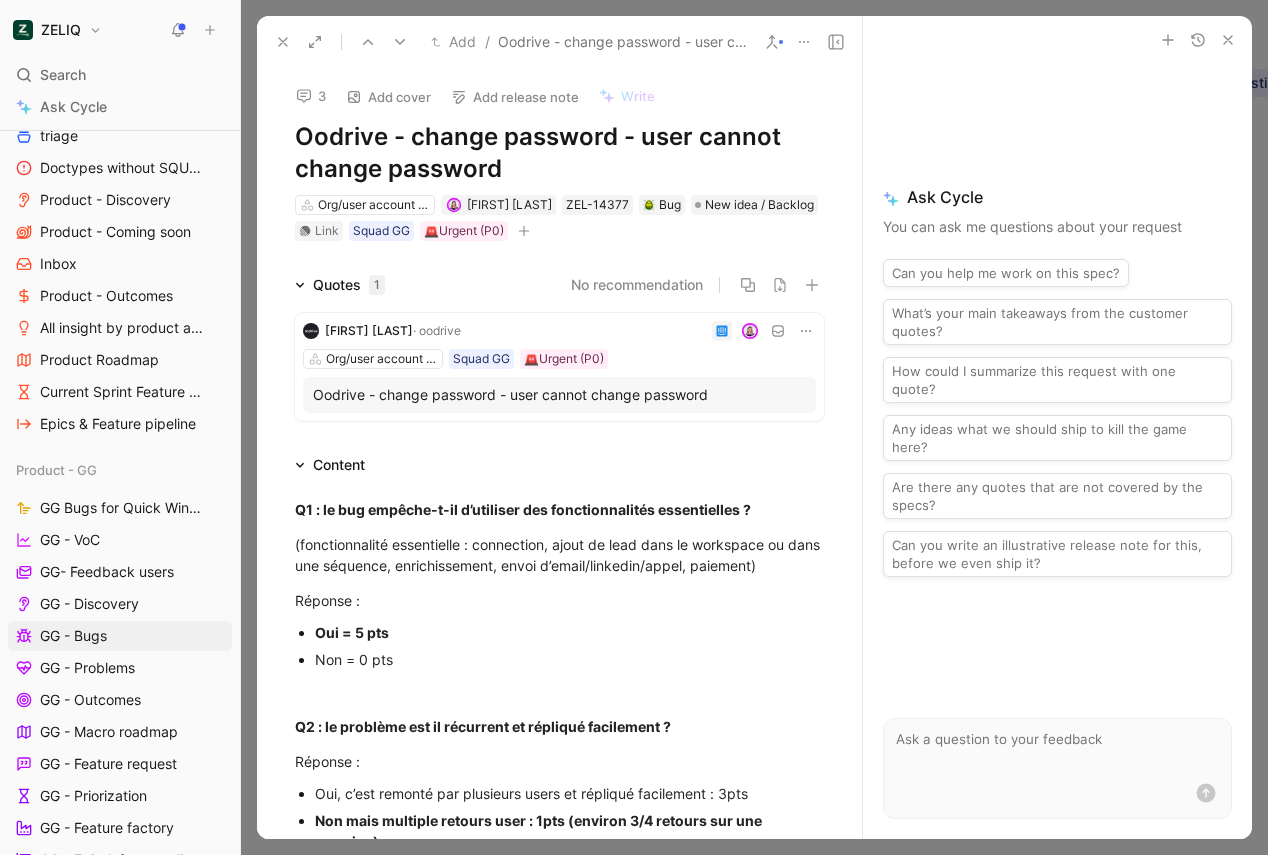 click 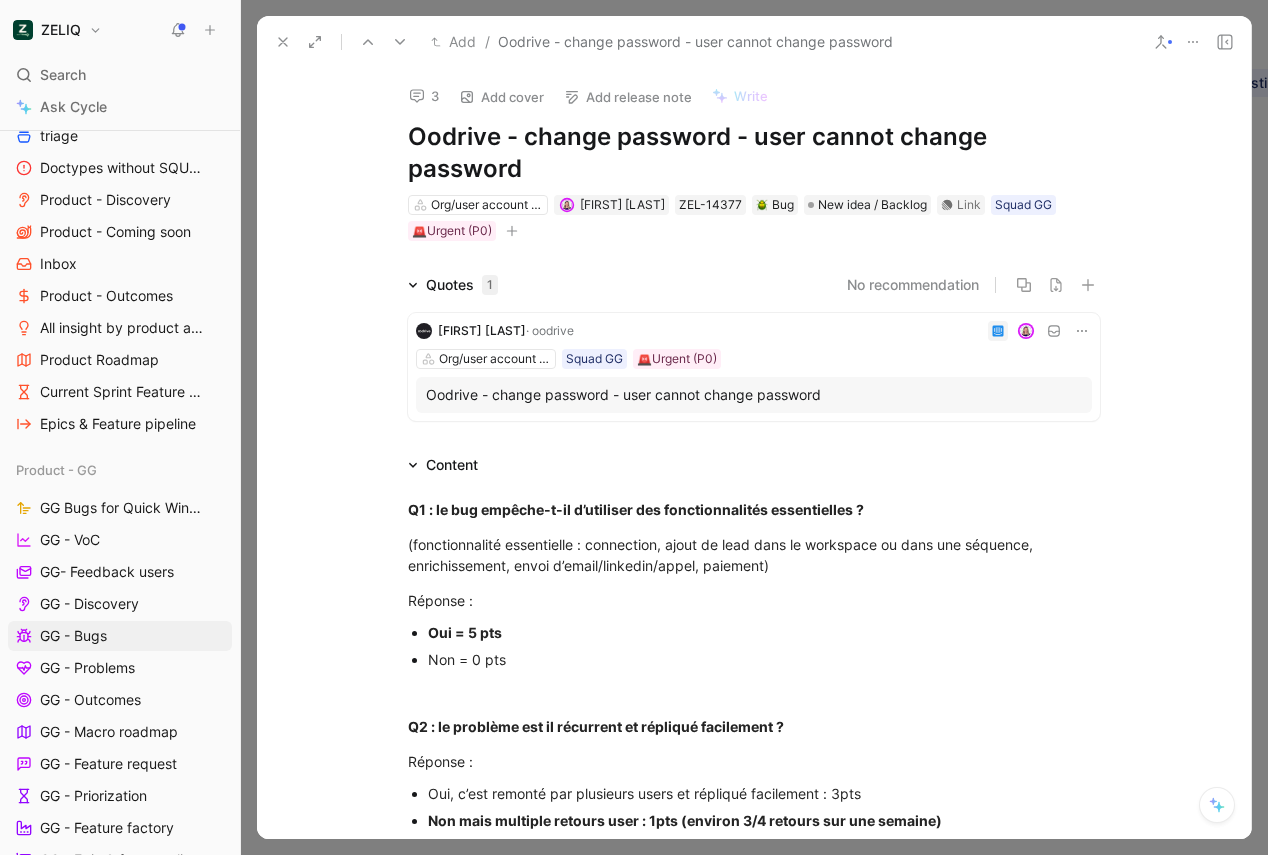 click 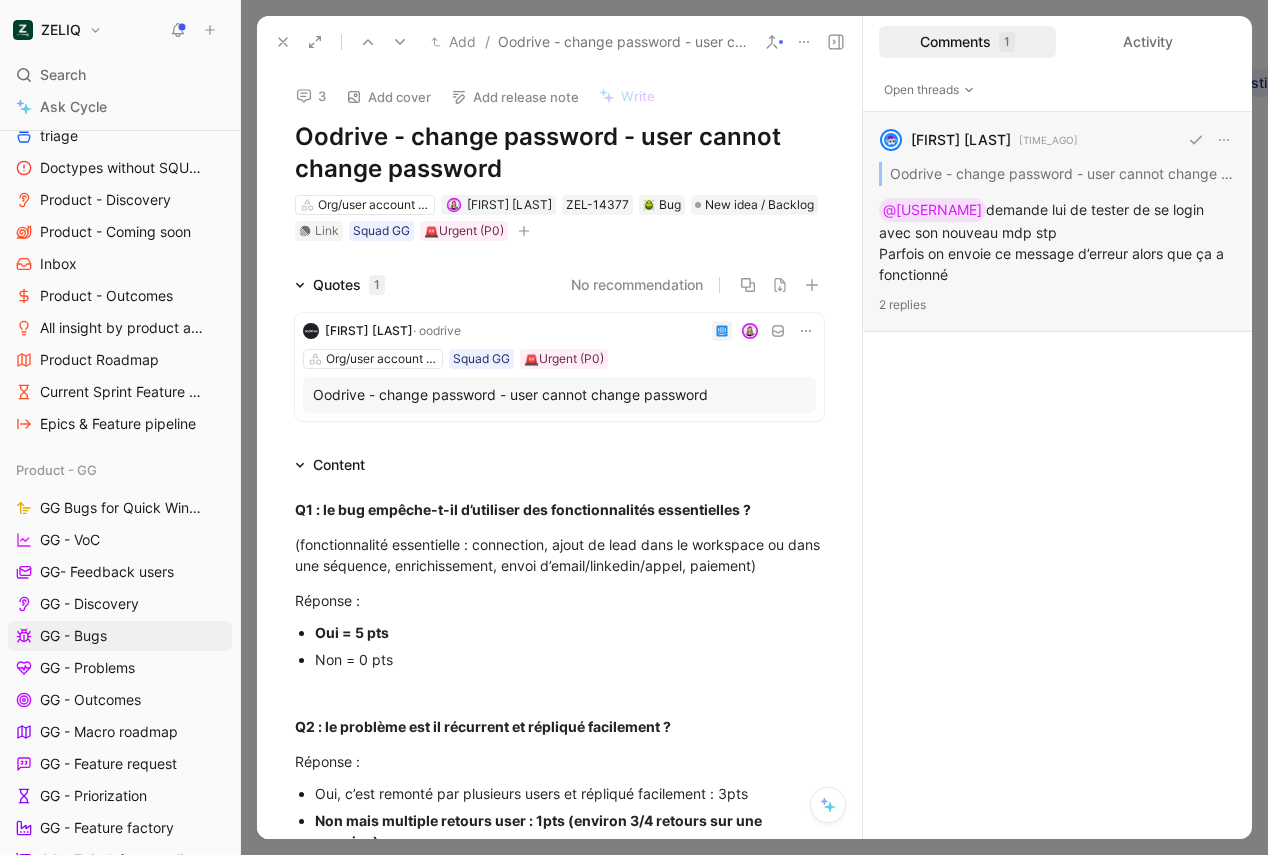 click on "Bastien IZZO 10 days ago Oodrive - change password - user cannot change password @Camille  demande lui de tester de se login avec son nouveau mdp stp Parfois on envoie ce message d’erreur alors que ça a fonctionné 2 replies" at bounding box center [1057, 222] 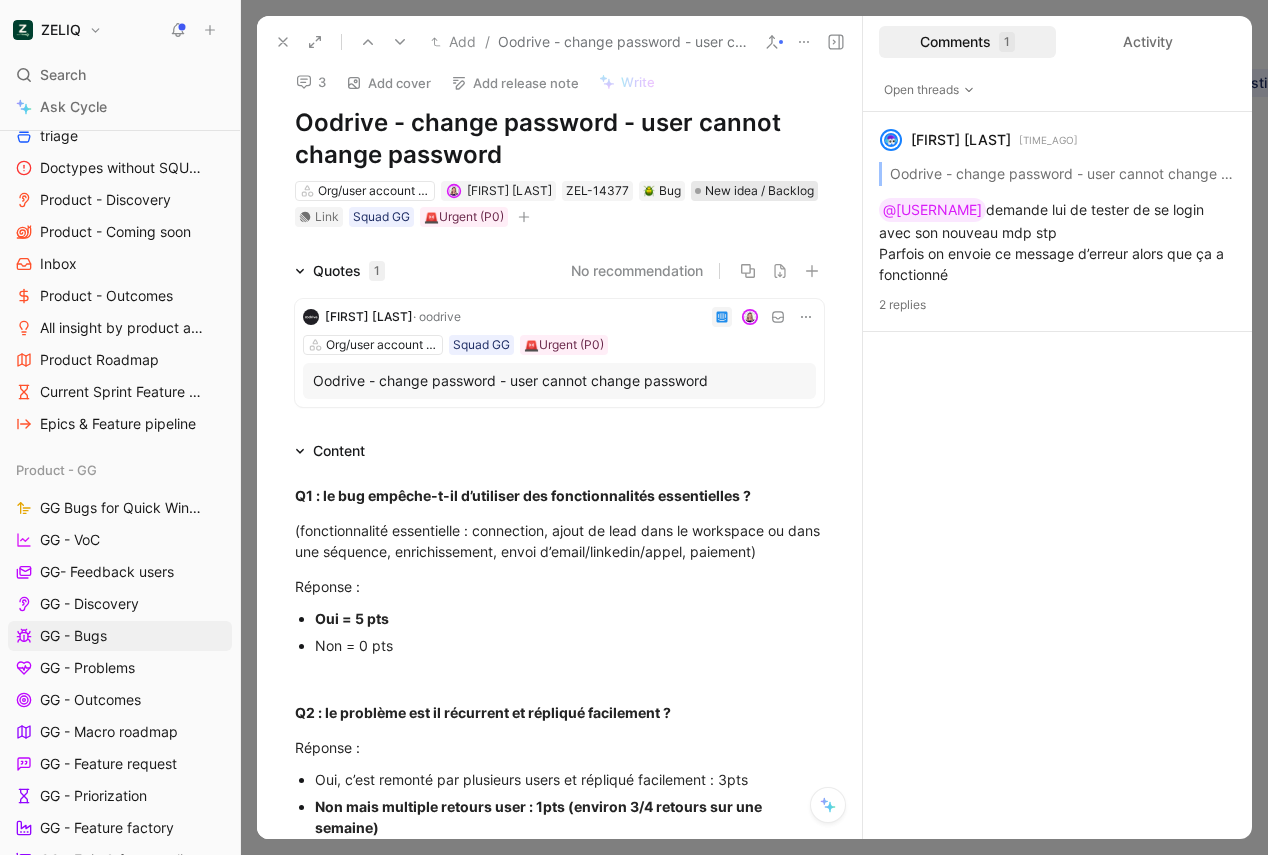 click on "New idea / Backlog" at bounding box center (759, 191) 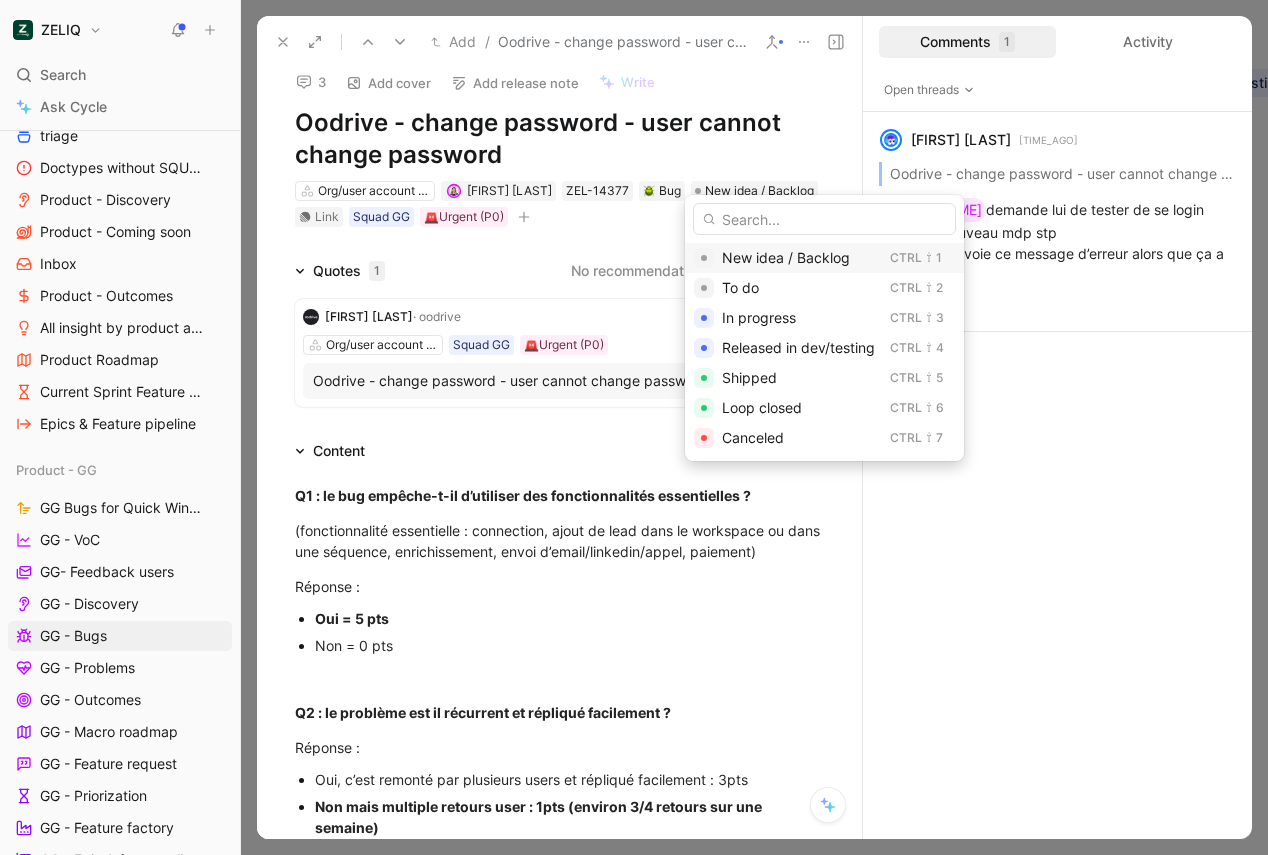 click on "Org/user account management Camille Wattel ZEL-14377 Bug New idea / Backlog Link Squad GG 🚨Urgent (P0)" at bounding box center (559, 204) 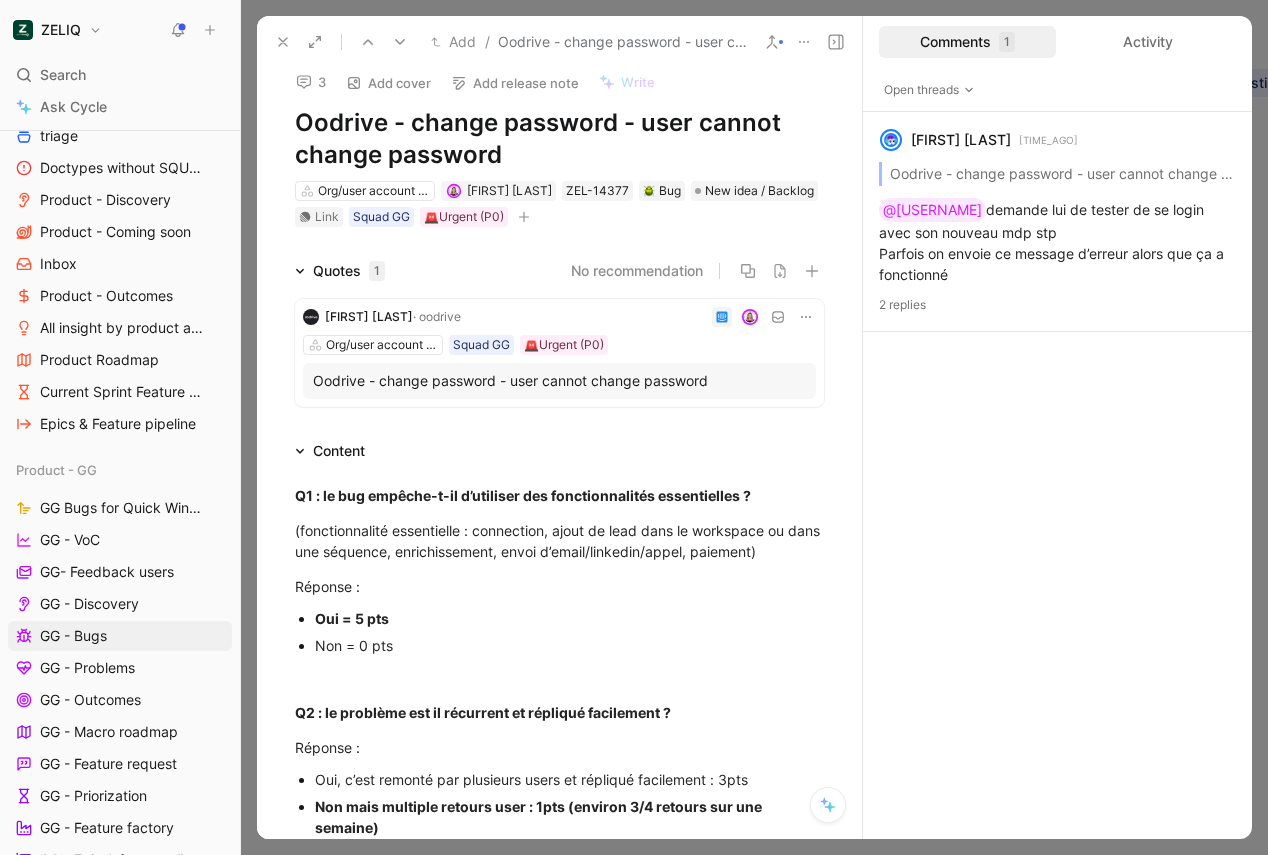 click on "Org/user account management Camille Wattel ZEL-14377 Bug New idea / Backlog Link Squad GG 🚨Urgent (P0)" at bounding box center (559, 204) 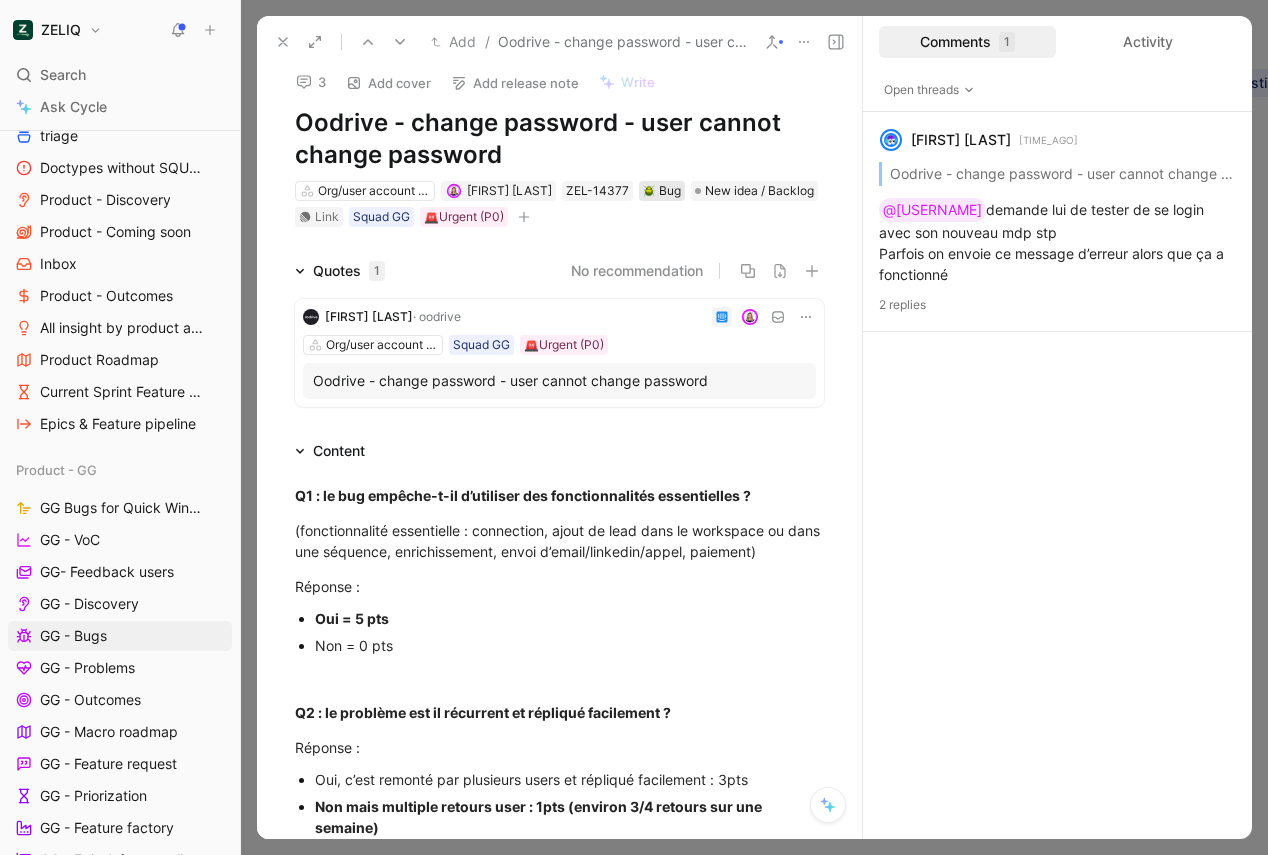 click at bounding box center [649, 191] 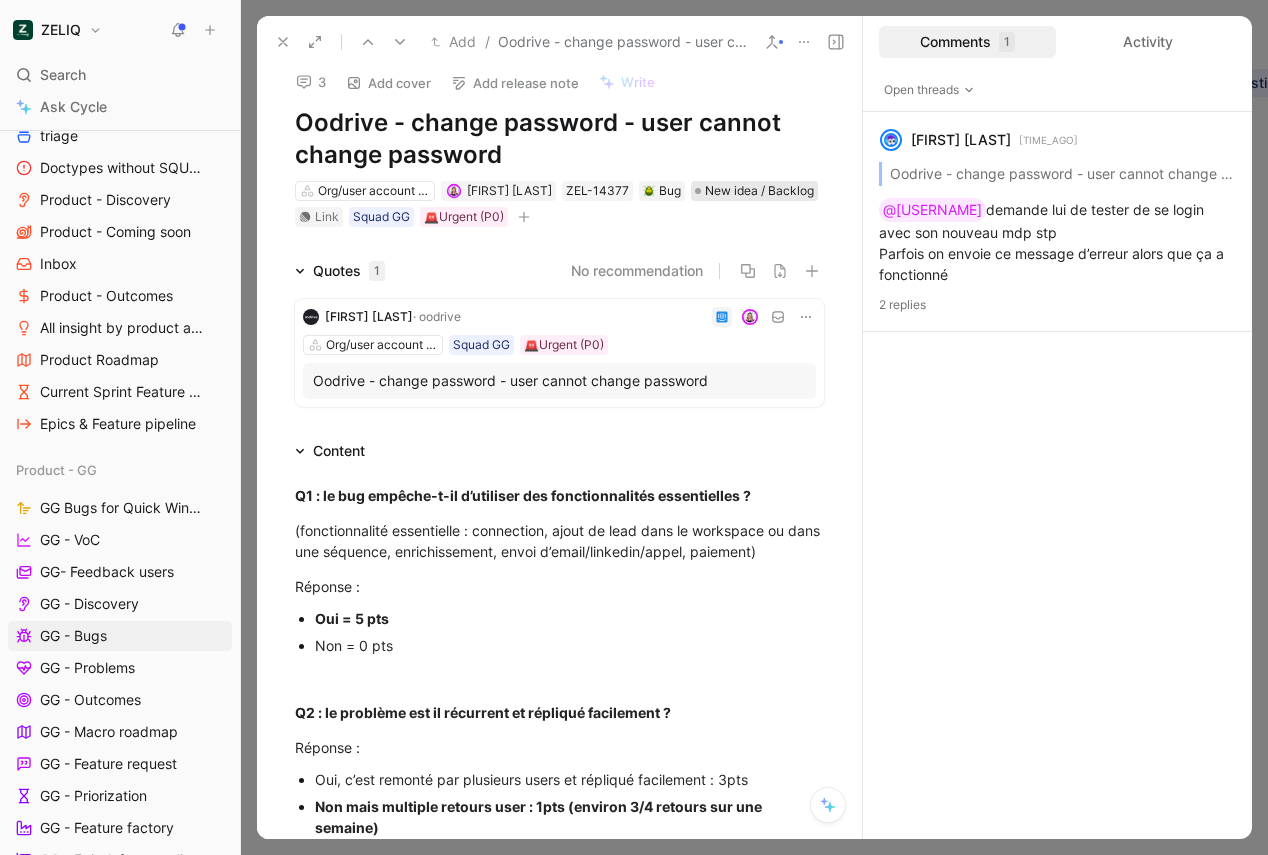 click on "New idea / Backlog" at bounding box center (759, 191) 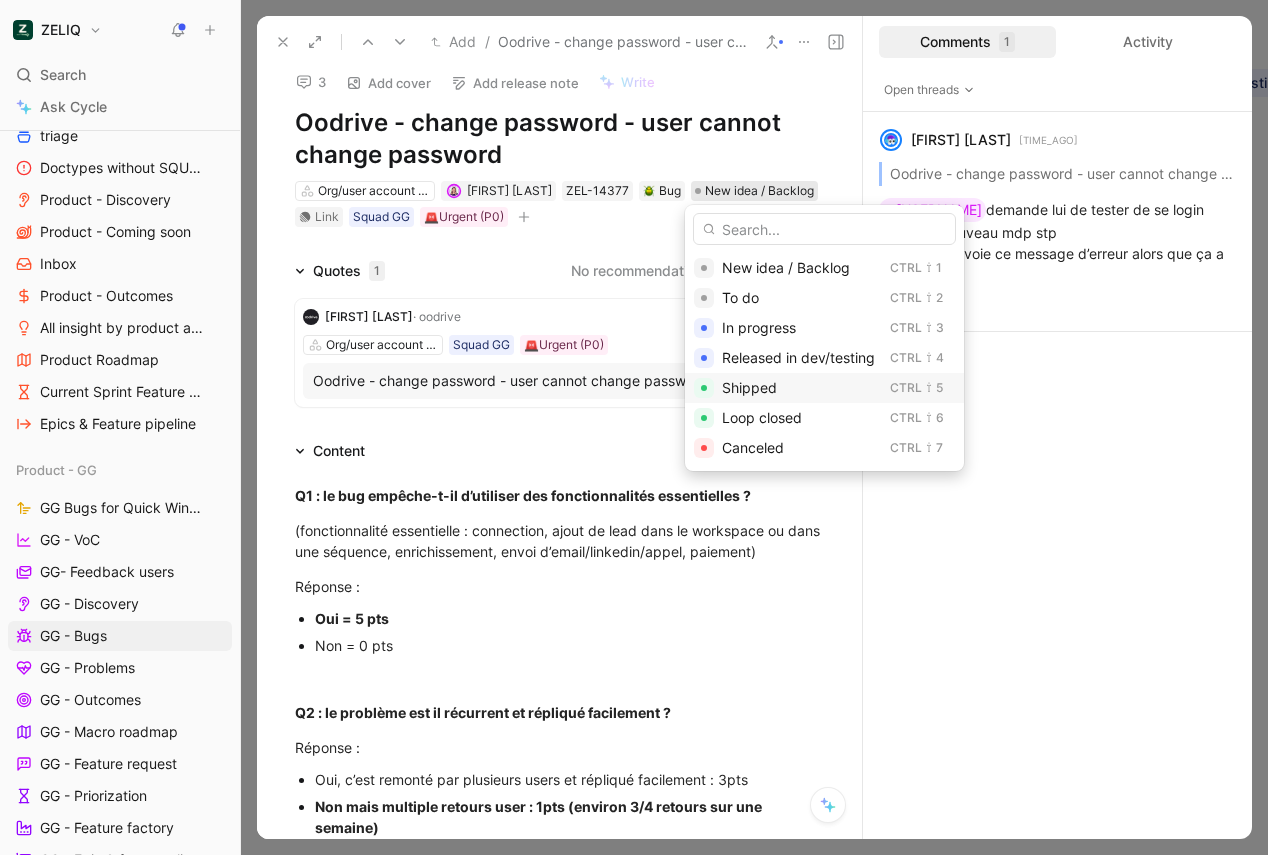 click on "Shipped Ctrl ⇧ 5" at bounding box center [824, 388] 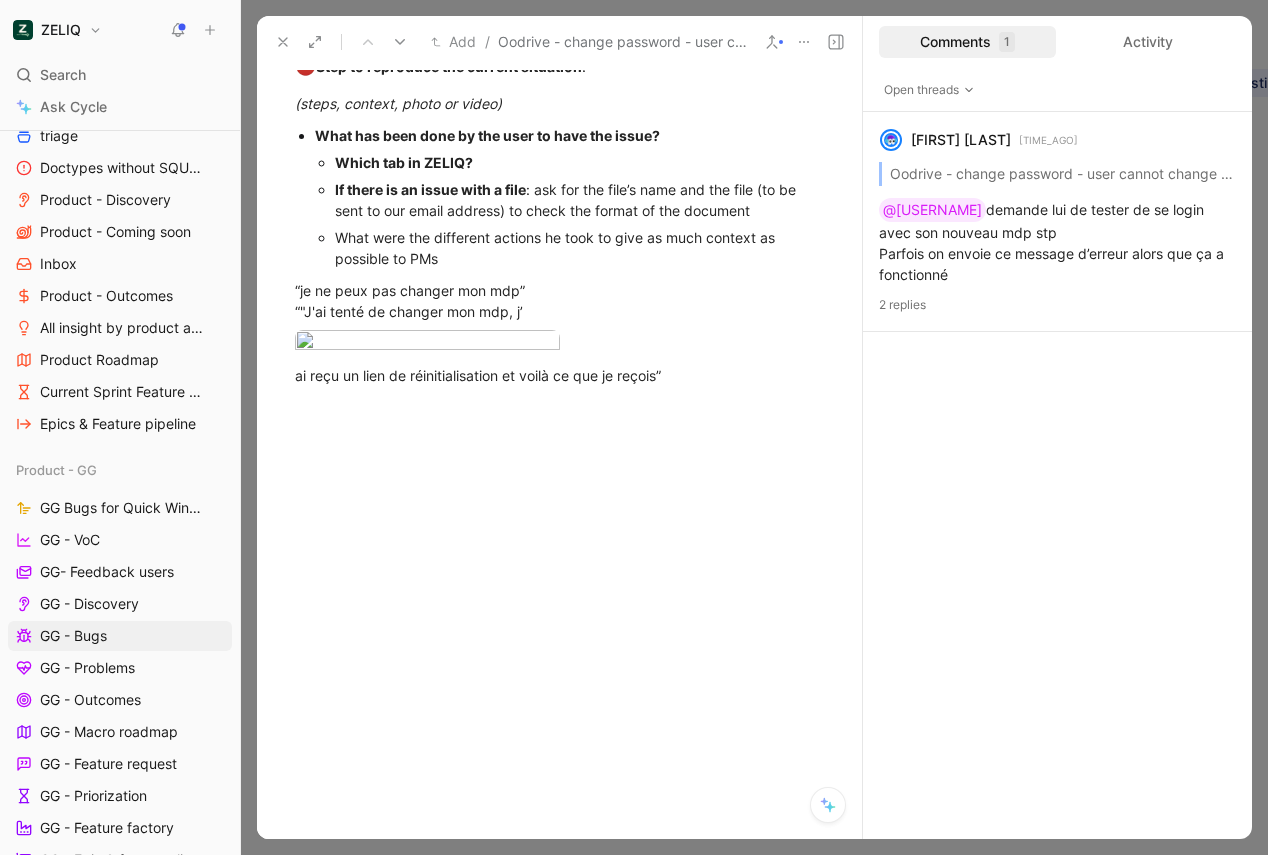 scroll, scrollTop: 1606, scrollLeft: 0, axis: vertical 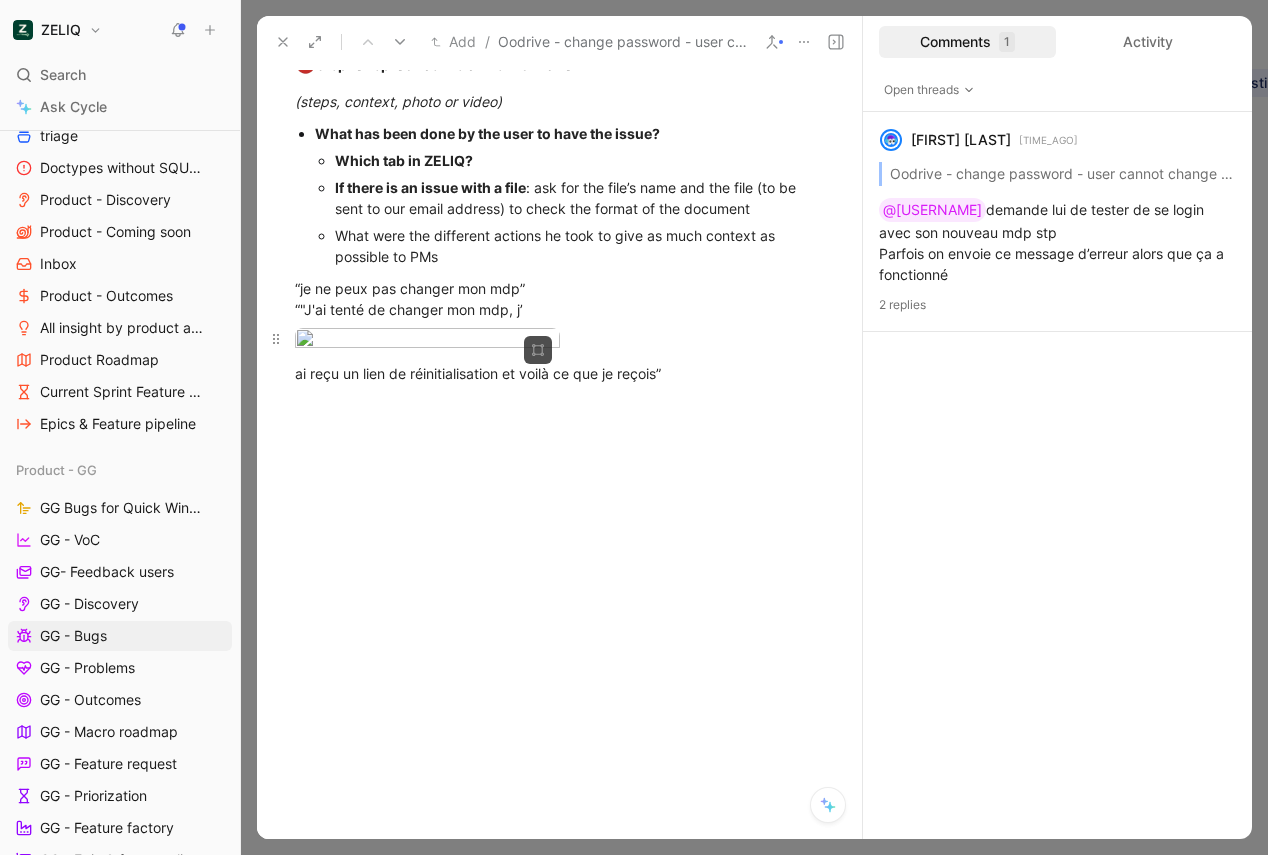 click on "ZELIQ Search ⌘ K Ask Cycle Workspace Home G then H Feedback G then F Requests G then R Releases G then L Customers Product areas Zeliq Global Squad - Marvel Product Product - Analyses triage Doctypes without SQUAD Product - Discovery Product - Coming soon Inbox Product - Outcomes All insight by product areas Product Roadmap Current Sprint Feature pipeline Epics & Feature pipeline Product - GG GG Bugs for Quick Wins days  GG - VoC GG- Feedback users GG - Discovery GG - Bugs GG - Problems GG - Outcomes GG - Macro roadmap GG - Feature request GG - Priorization GG - Feature factory GG - Epic & features listing Product - Marvel Product - DC Design Other Success Squad - GG Squad - DC
To pick up a draggable item, press the space bar.
While dragging, use the arrow keys to move the item.
Press space again to drop the item in its new position, or press escape to cancel.
Help center Invite member Requests Views GG - Bugs Product - GG Share Settings New idea / Backlog 🚨Urgent (P0) Link 1" at bounding box center [634, 427] 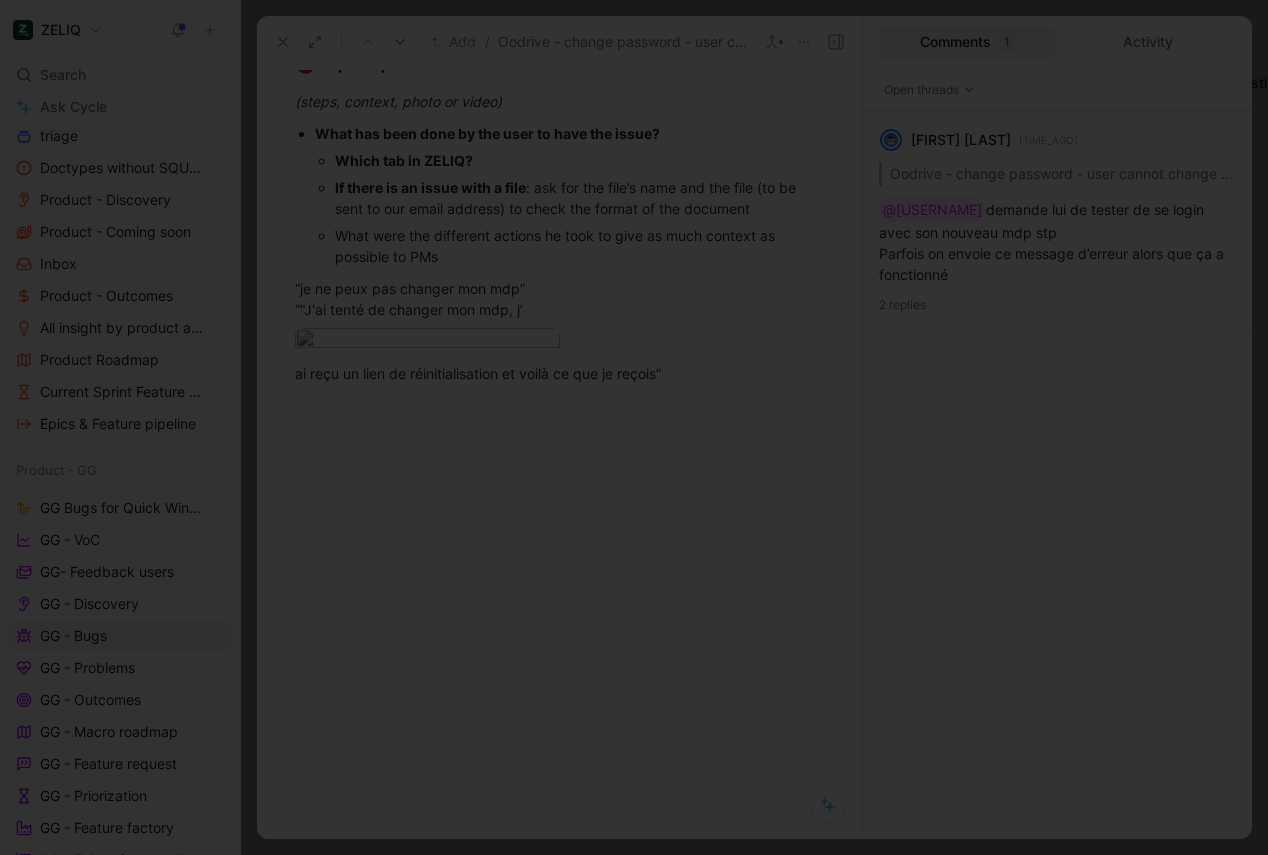 click at bounding box center [634, 855] 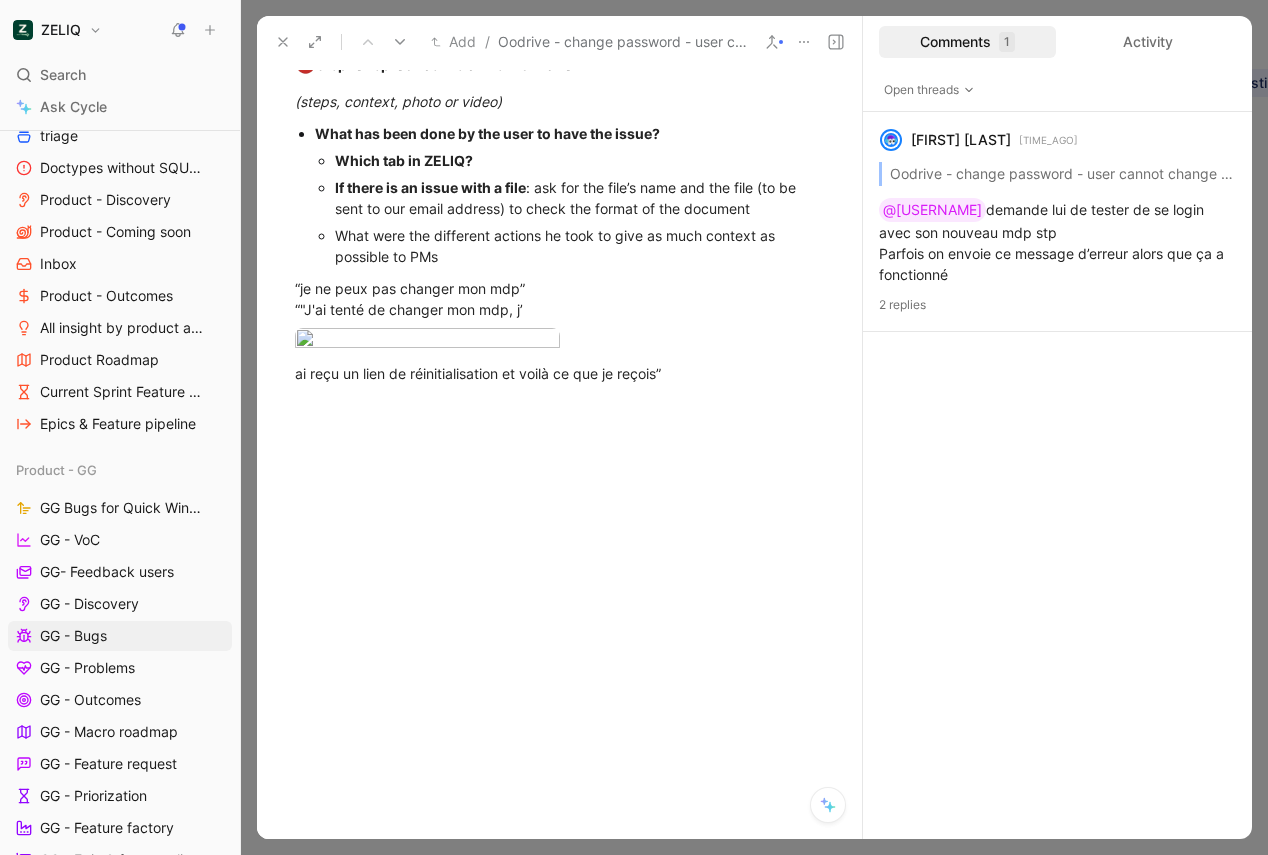 click on "Add / Oodrive - change password - user cannot change password" at bounding box center (508, 42) 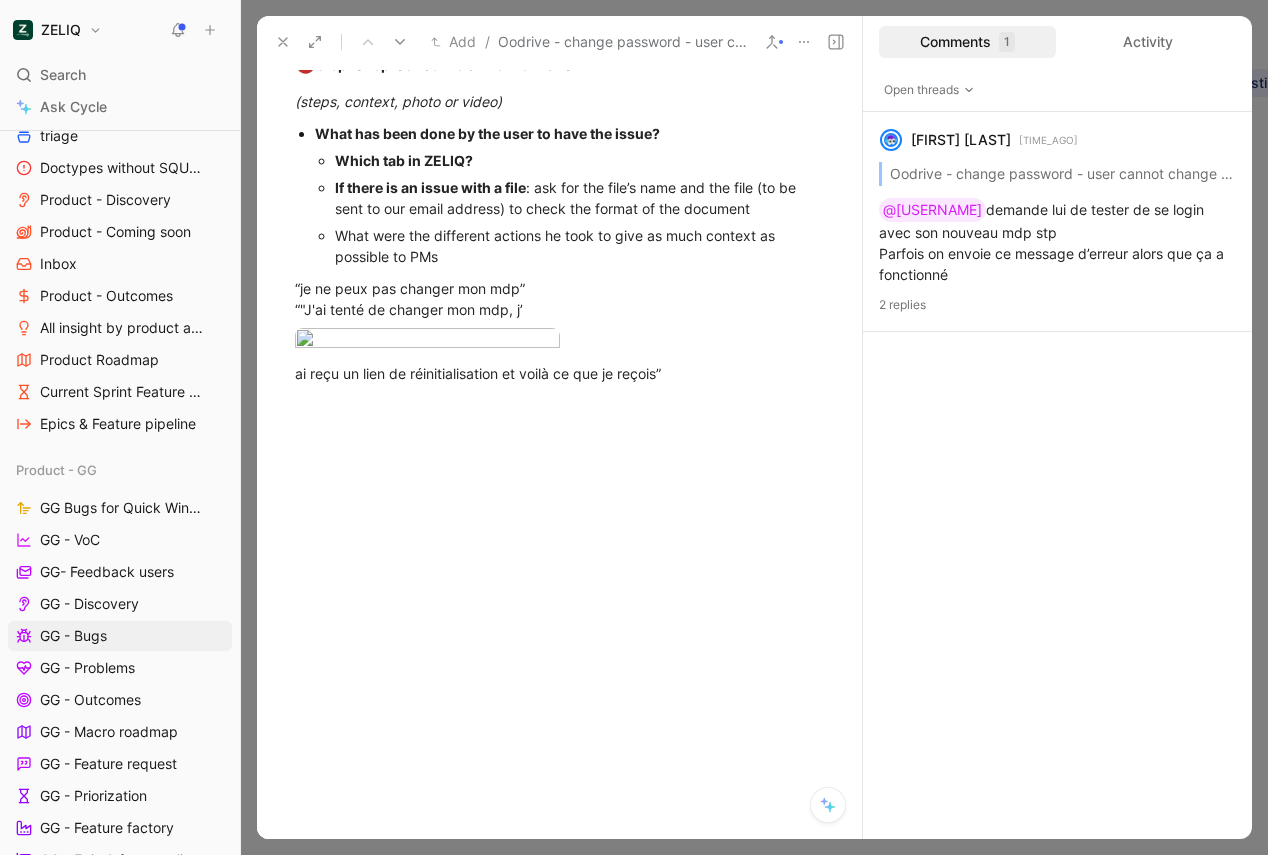 click 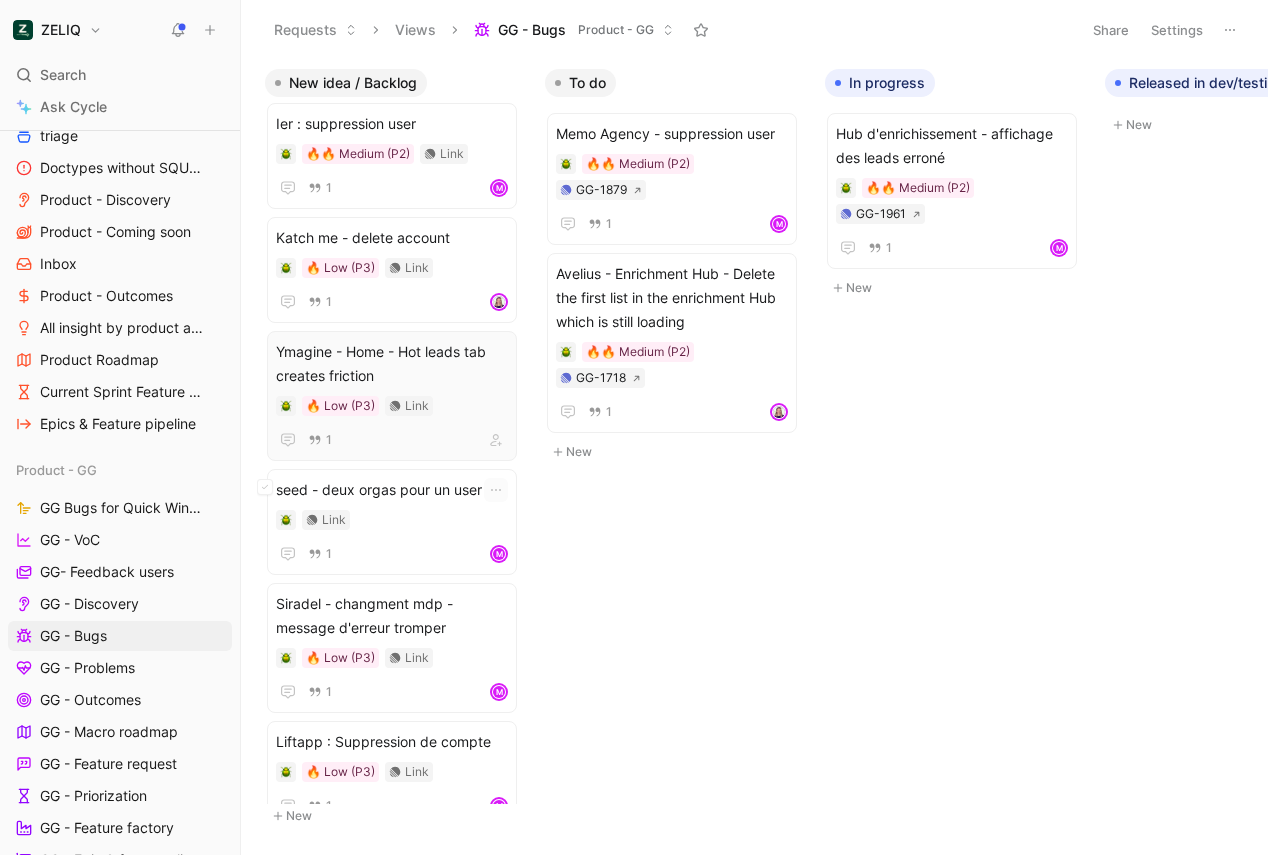 scroll, scrollTop: 1299, scrollLeft: 0, axis: vertical 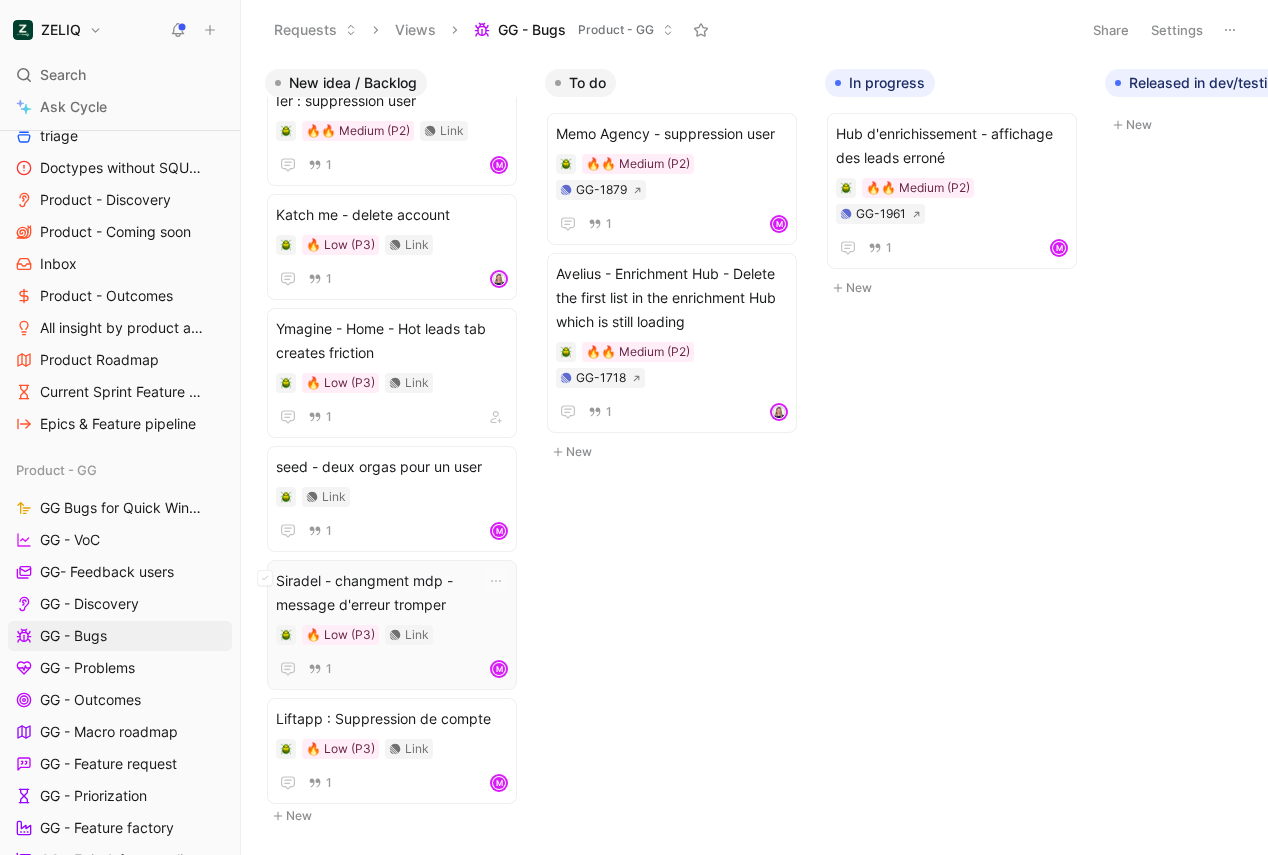 click on "Siradel - changment mdp - message d'erreur tromper" at bounding box center (392, 593) 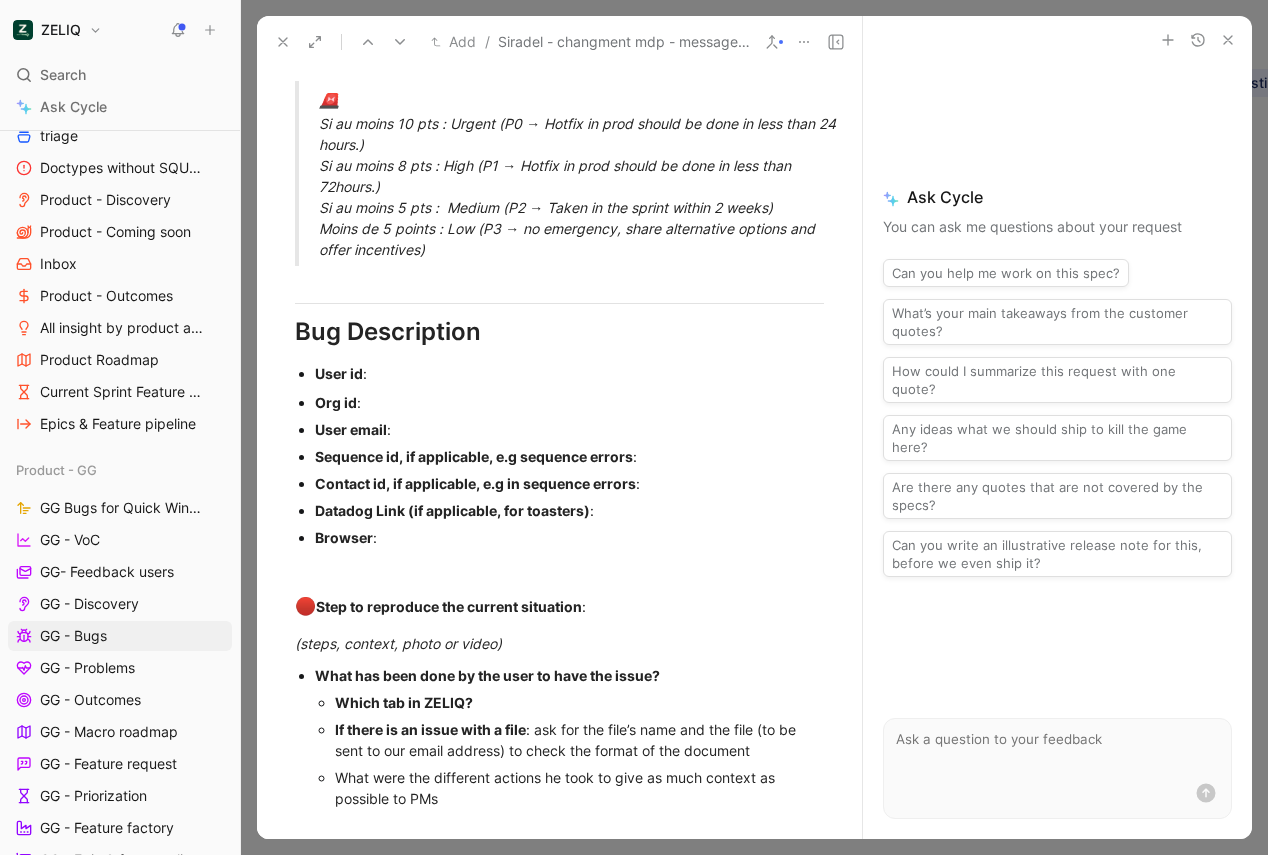 scroll, scrollTop: 1961, scrollLeft: 0, axis: vertical 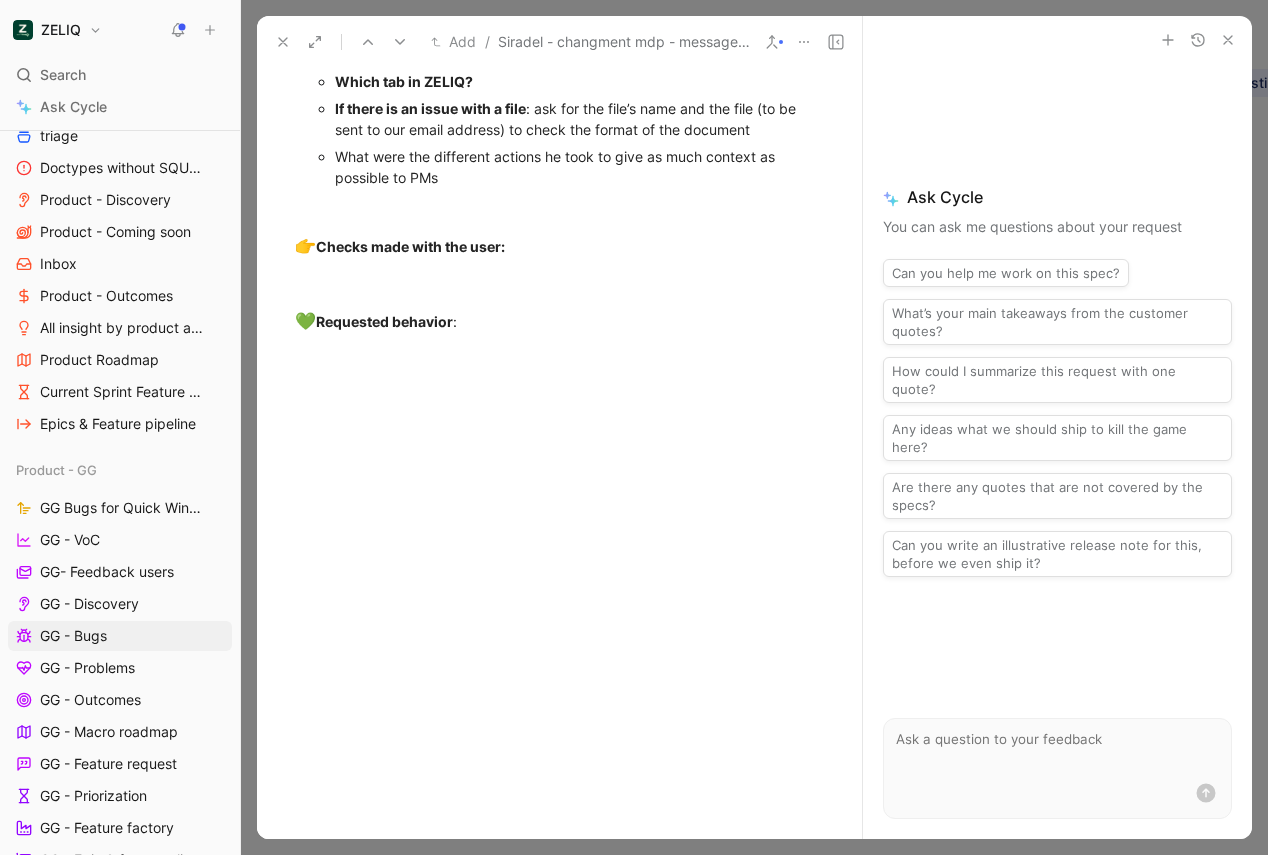 click 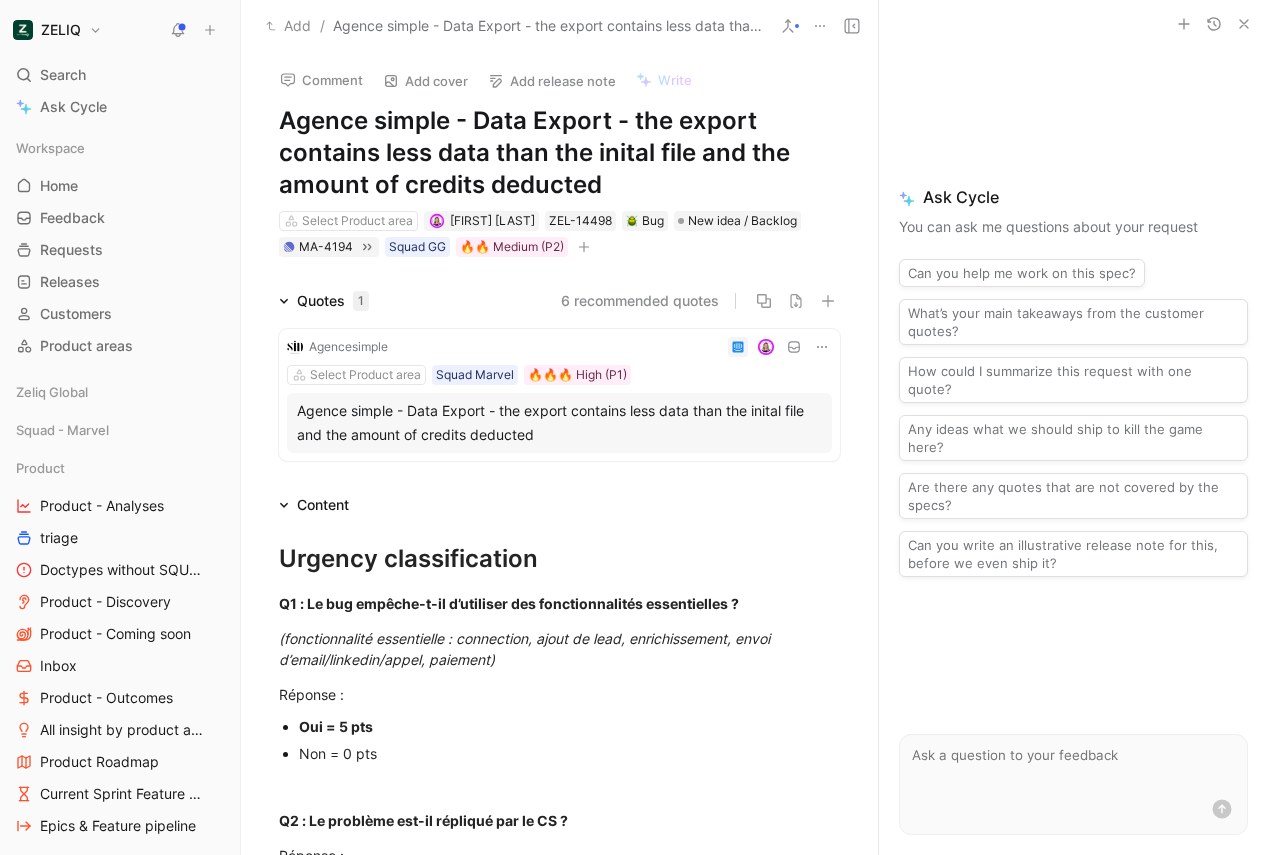scroll, scrollTop: 0, scrollLeft: 0, axis: both 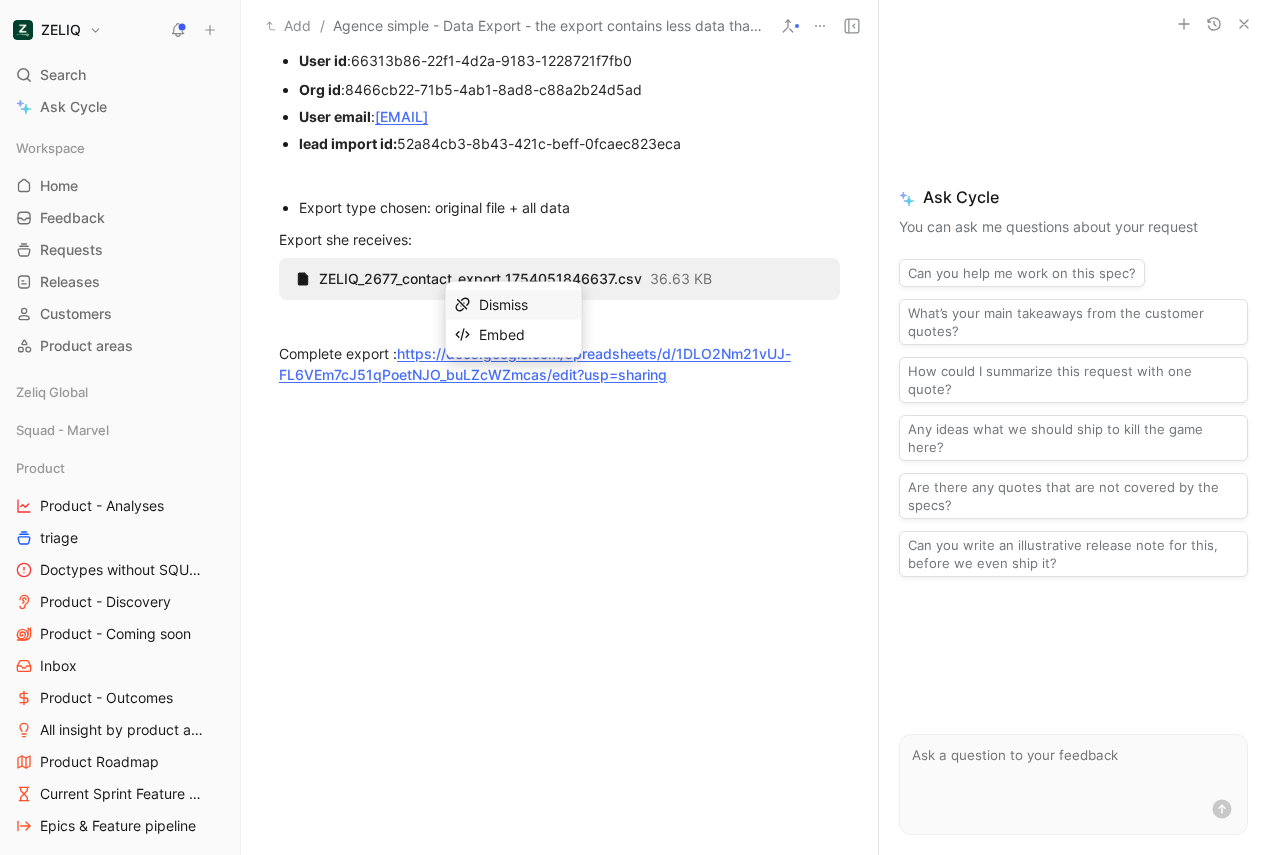 click on "Comment Add cover Add release note Write Agence simple - Data Export - the export contains less data than the inital file and the amount of credits deducted Select Product area [FIRST] [LAST] ZEL-14498 Bug New idea / Backlog MA-4194 Squad GG 🔥🔥 Medium (P2) Quotes 1 6 recommended quotes Agencesimple Select Product area Squad Marvel 🔥🔥🔥 High (P1) Agence simple - Data Export - the export contains less data than the inital file and the amount of credits deducted Content Dismiss Embed Urgency classification Q1 : Le bug empêche-t-il d’utiliser des fonctionnalités essentielles ? (fonctionnalité essentielle : connection, ajout de lead, enrichissement, envoi d’email/linkedin/appel, paiement) Réponse : Oui = 5 pts Non = 0 pts Q2 : Le problème est-il répliqué par le CS ? Réponse : Oui : 3pts Non mais multiples retours utilisateurs: 1pts Non et unique user impacté : 0 pts Q3 : Des solutions de contournements existent-elles ? Réponse : Non : 2 pts Oui : 0 pts Q4 : Quel est le plan du user ?" at bounding box center (559, 453) 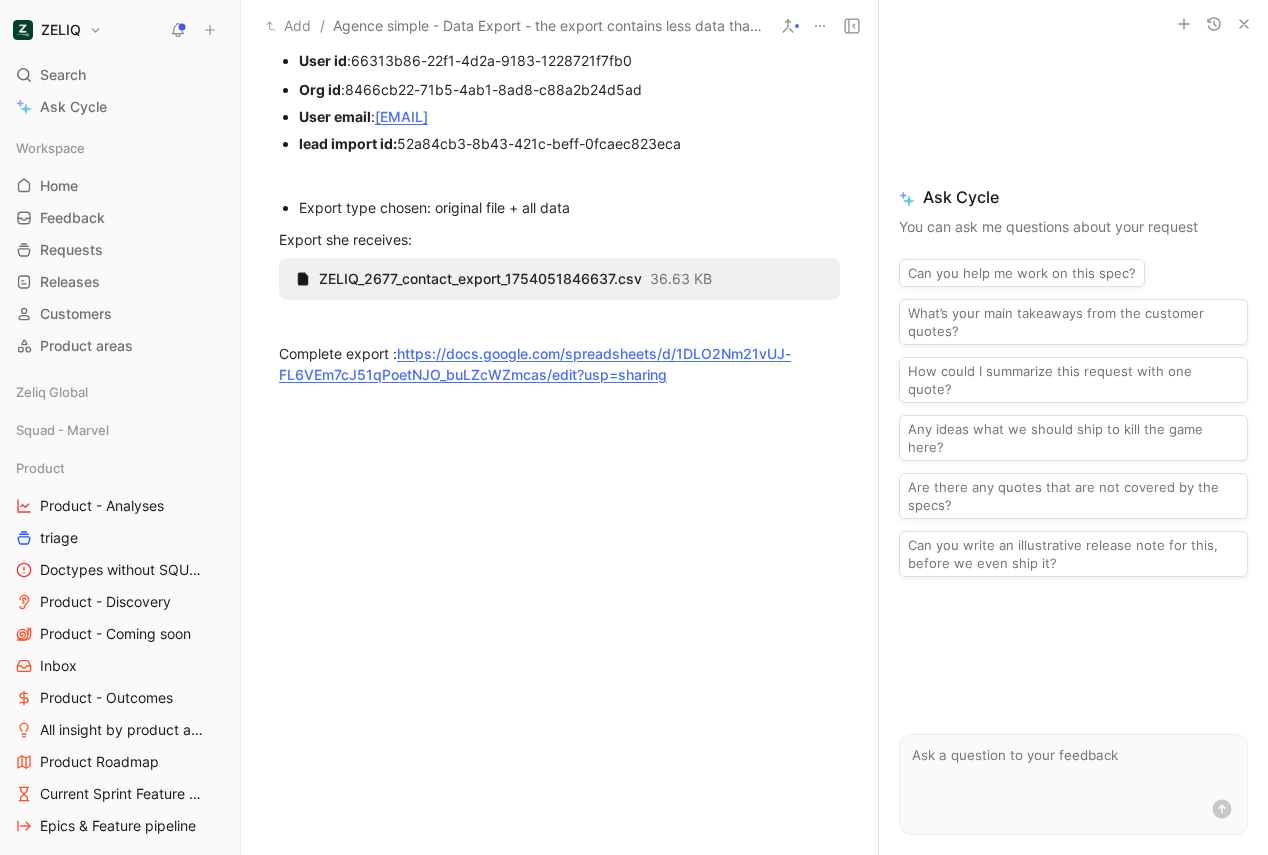 scroll, scrollTop: 0, scrollLeft: 0, axis: both 